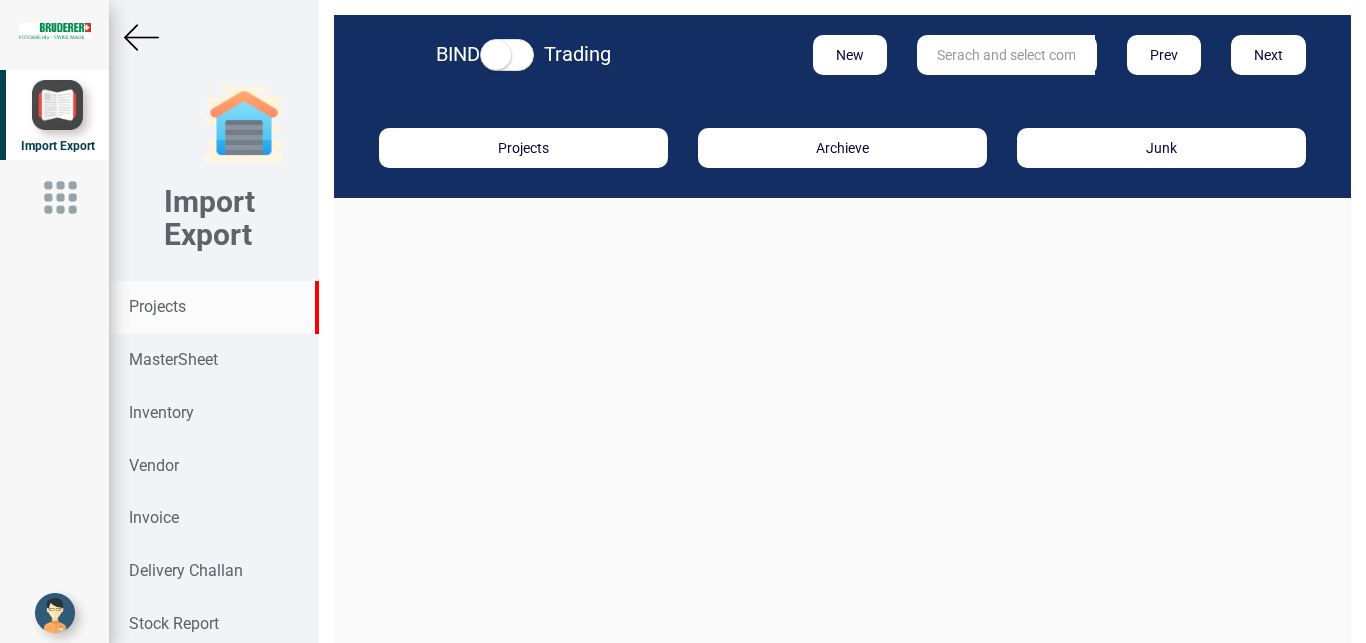 scroll, scrollTop: 0, scrollLeft: 0, axis: both 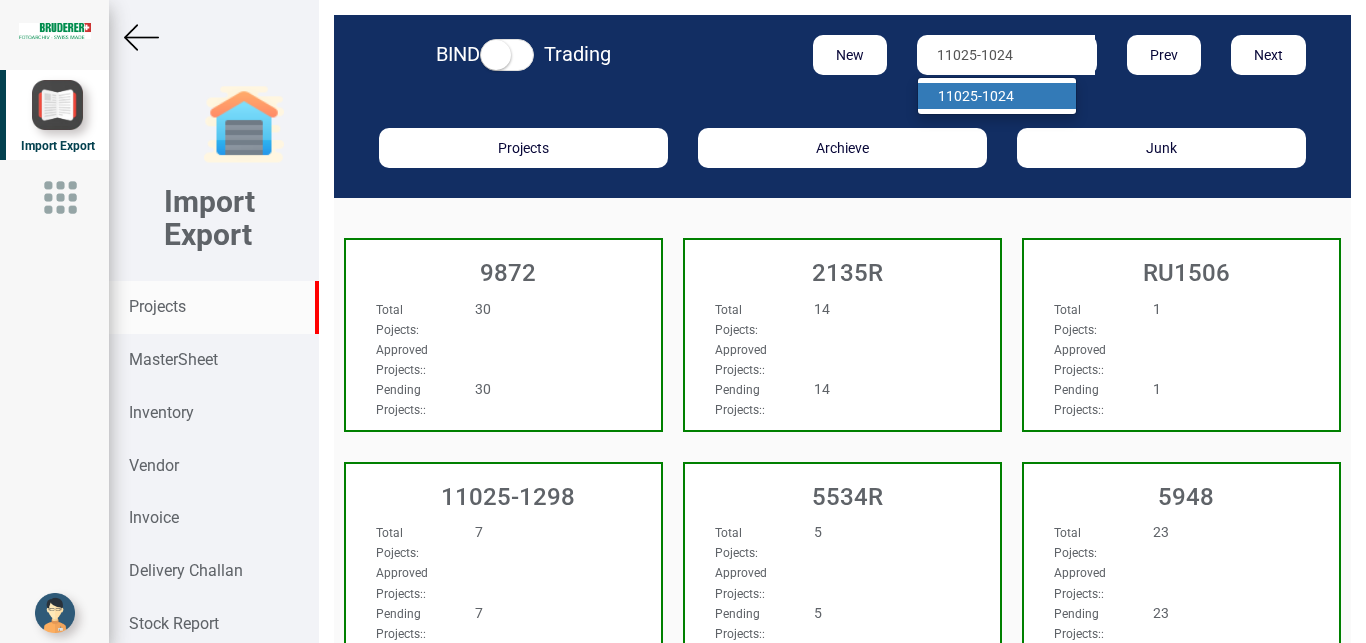 type on "11025-1024" 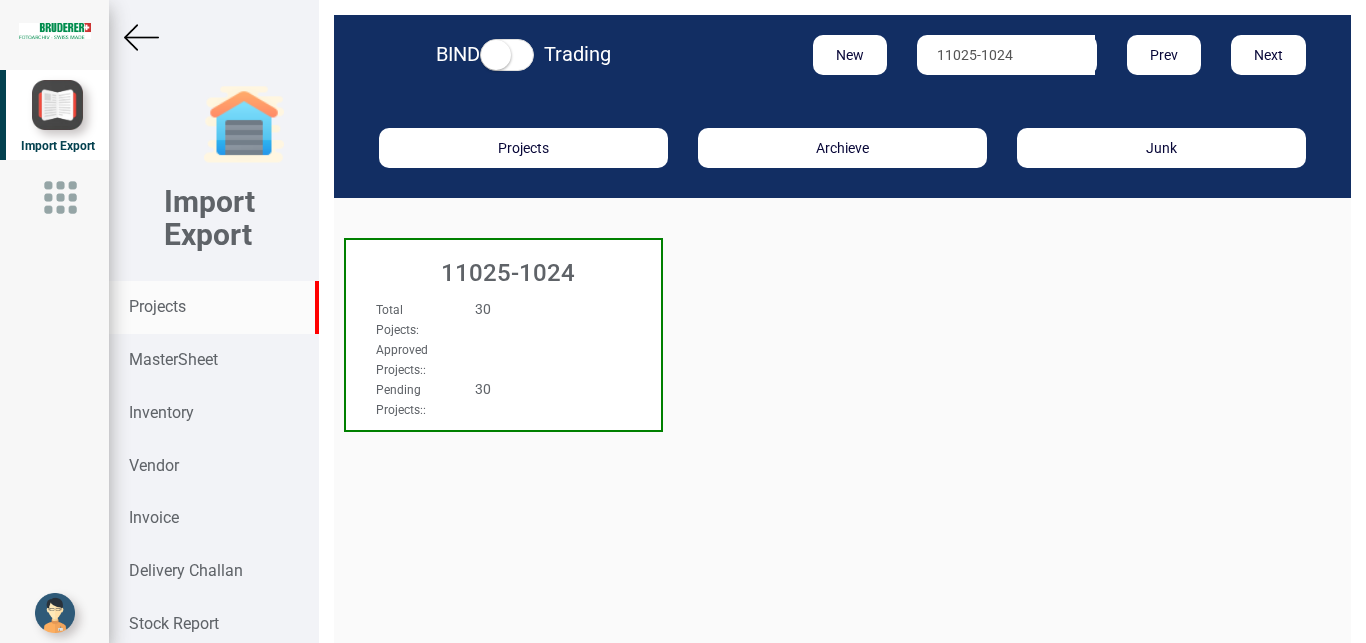 click on "30" at bounding box center [529, 309] 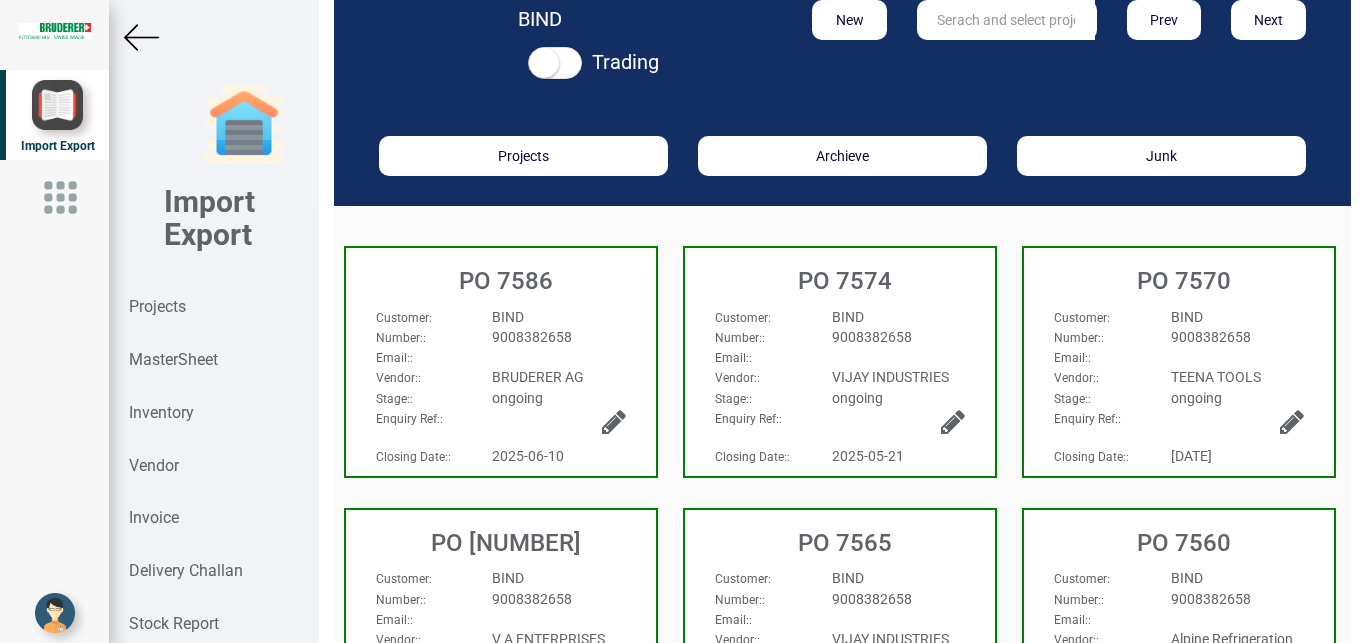 scroll, scrollTop: 0, scrollLeft: 0, axis: both 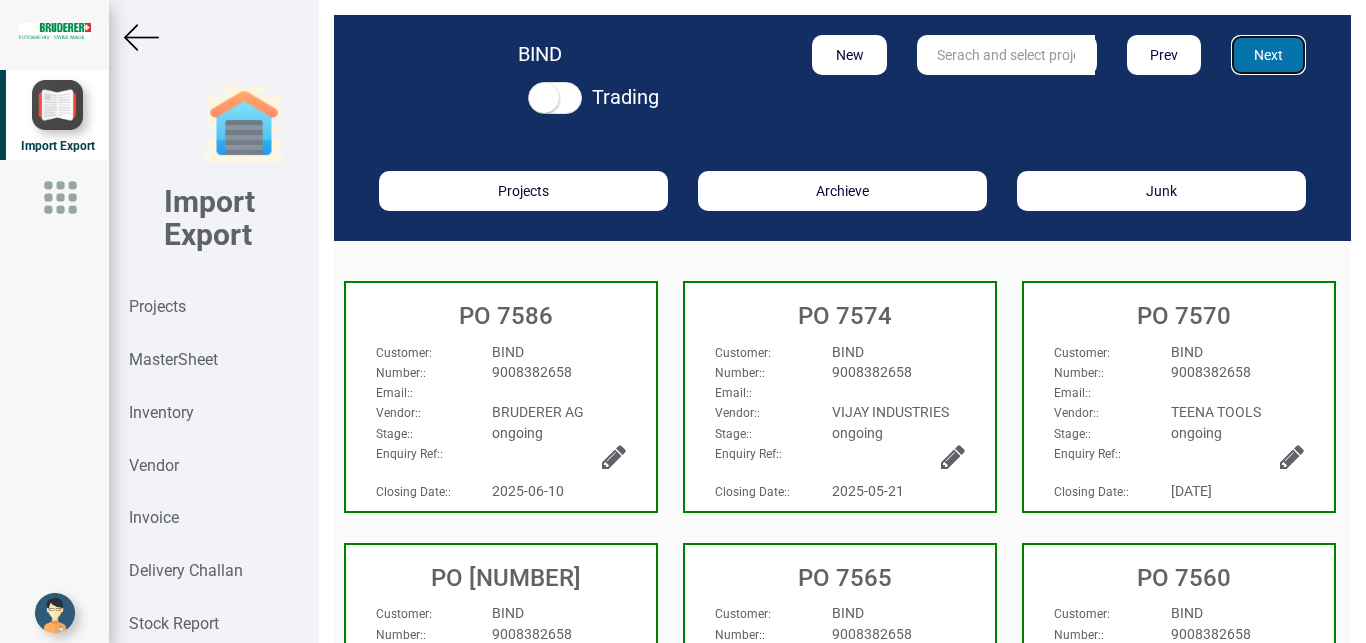 click on "Next" at bounding box center (1268, 55) 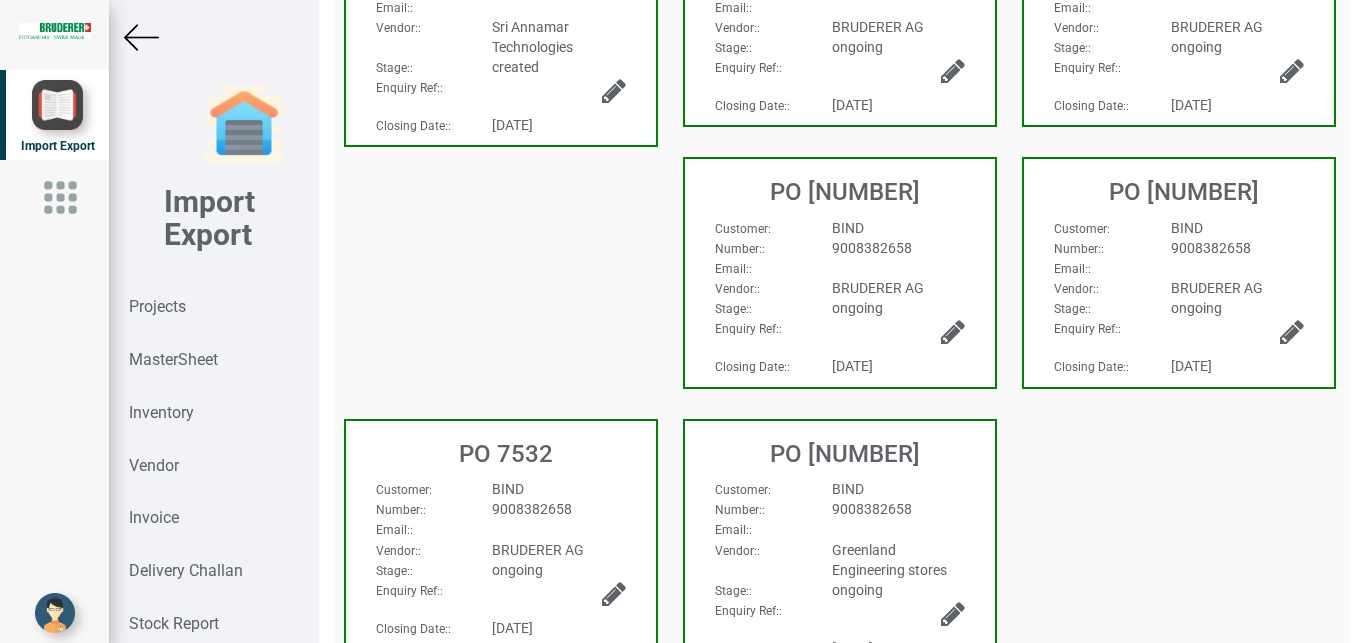 scroll, scrollTop: 726, scrollLeft: 0, axis: vertical 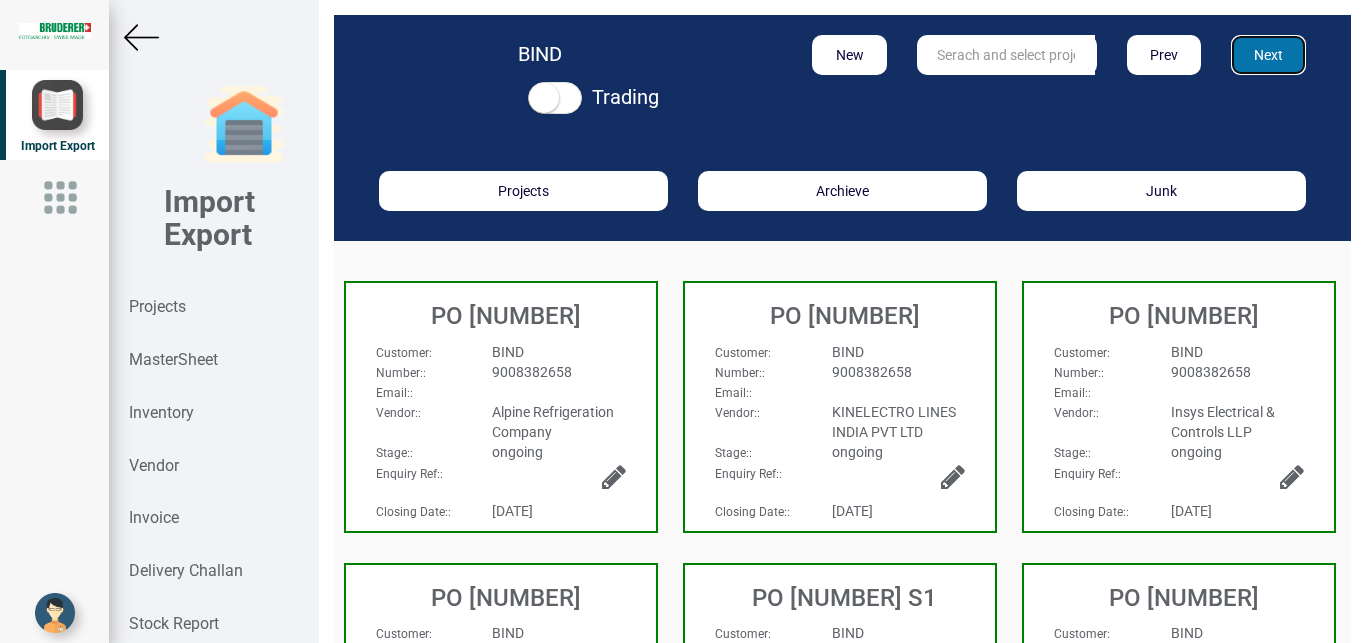 click on "Next" at bounding box center (1268, 55) 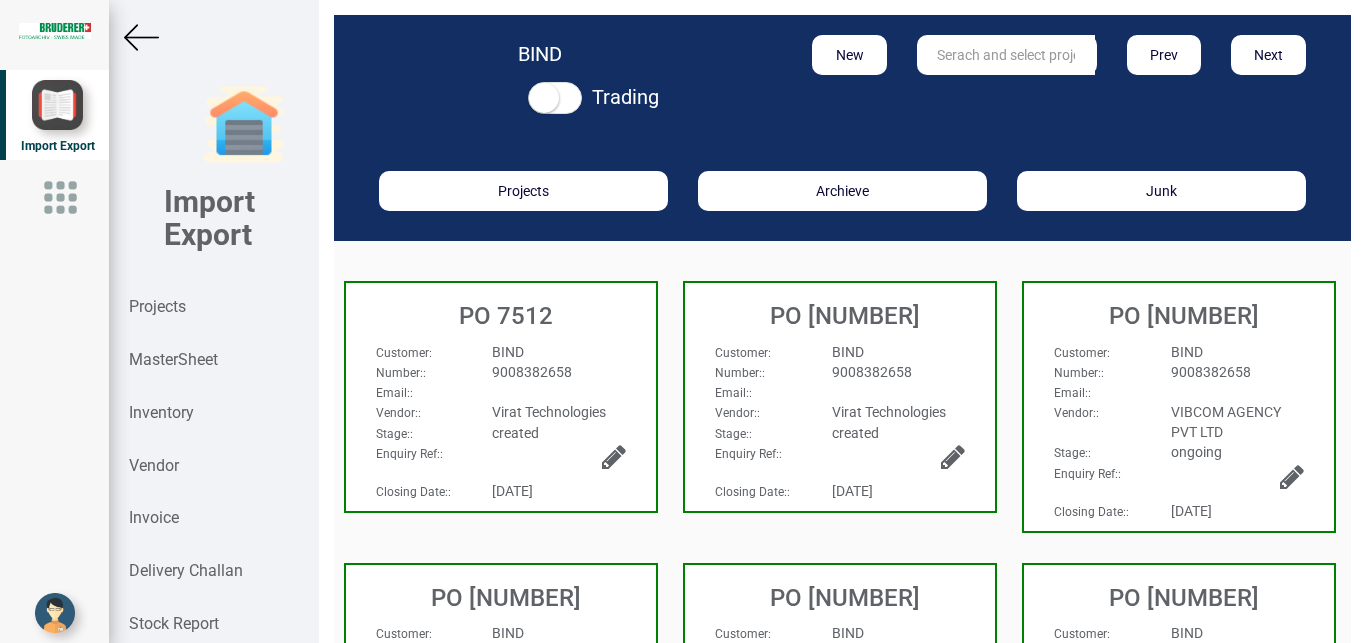 click on "BIND" at bounding box center (898, 352) 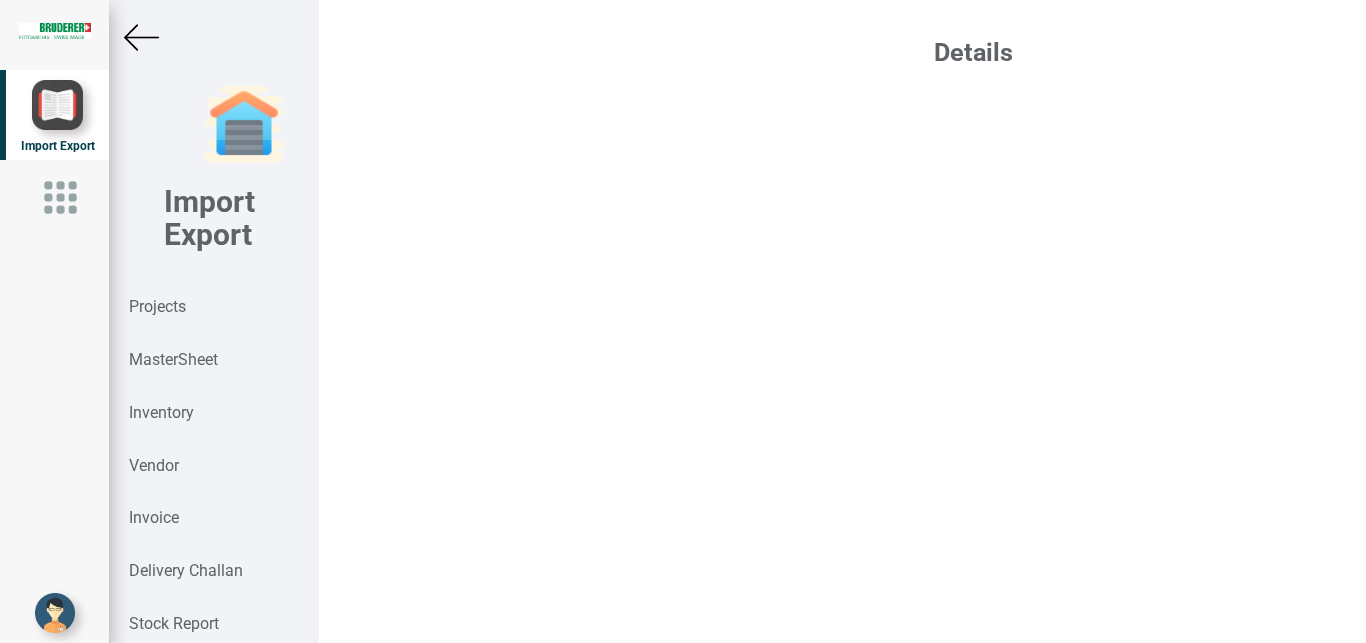 select on "INR" 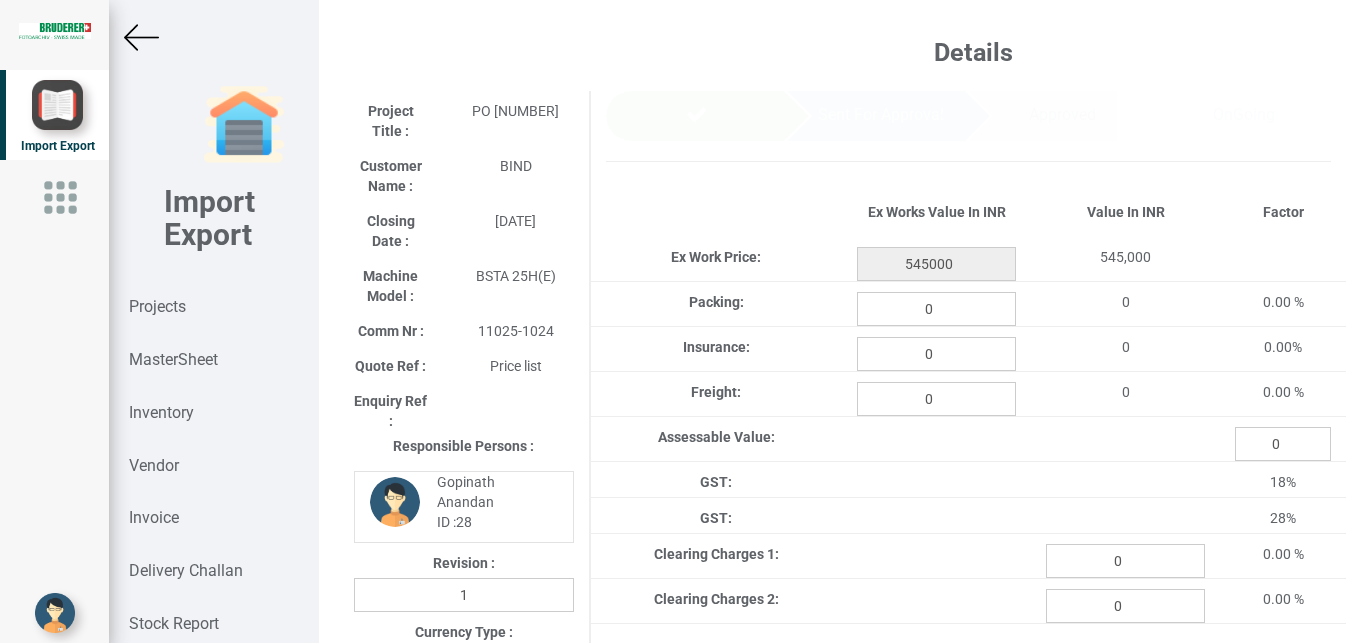 click at bounding box center (141, 37) 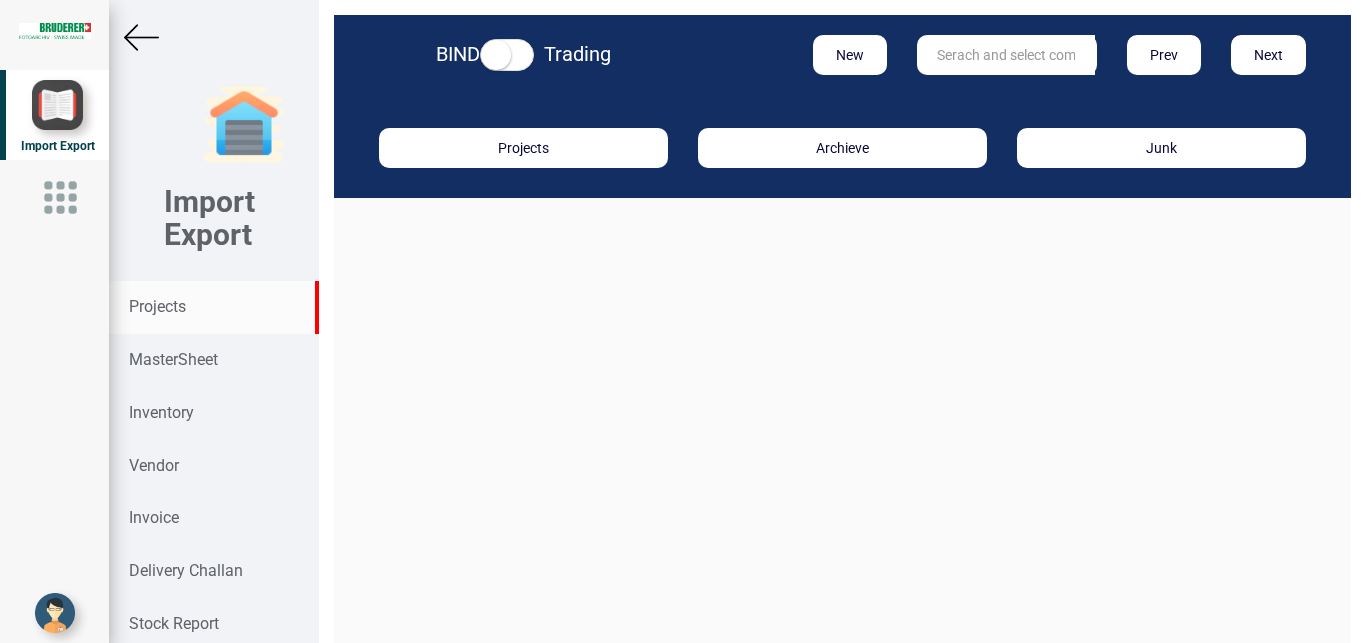 scroll, scrollTop: 0, scrollLeft: 0, axis: both 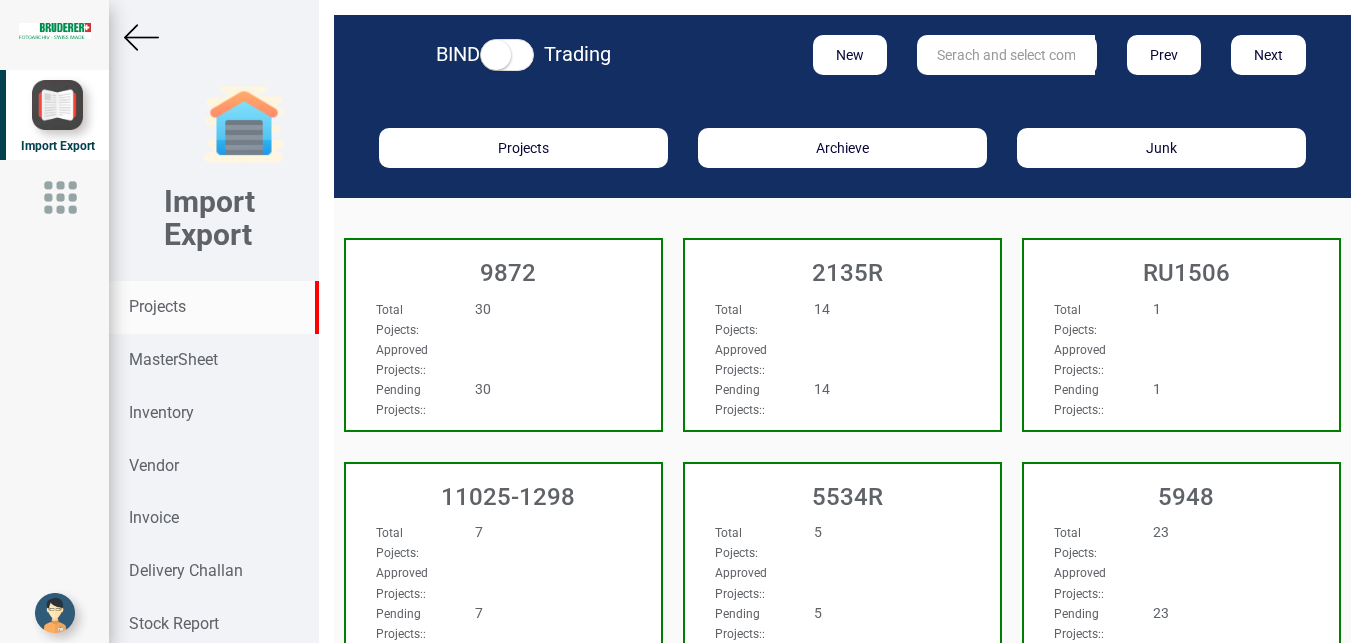 click on "Projects" at bounding box center (157, 306) 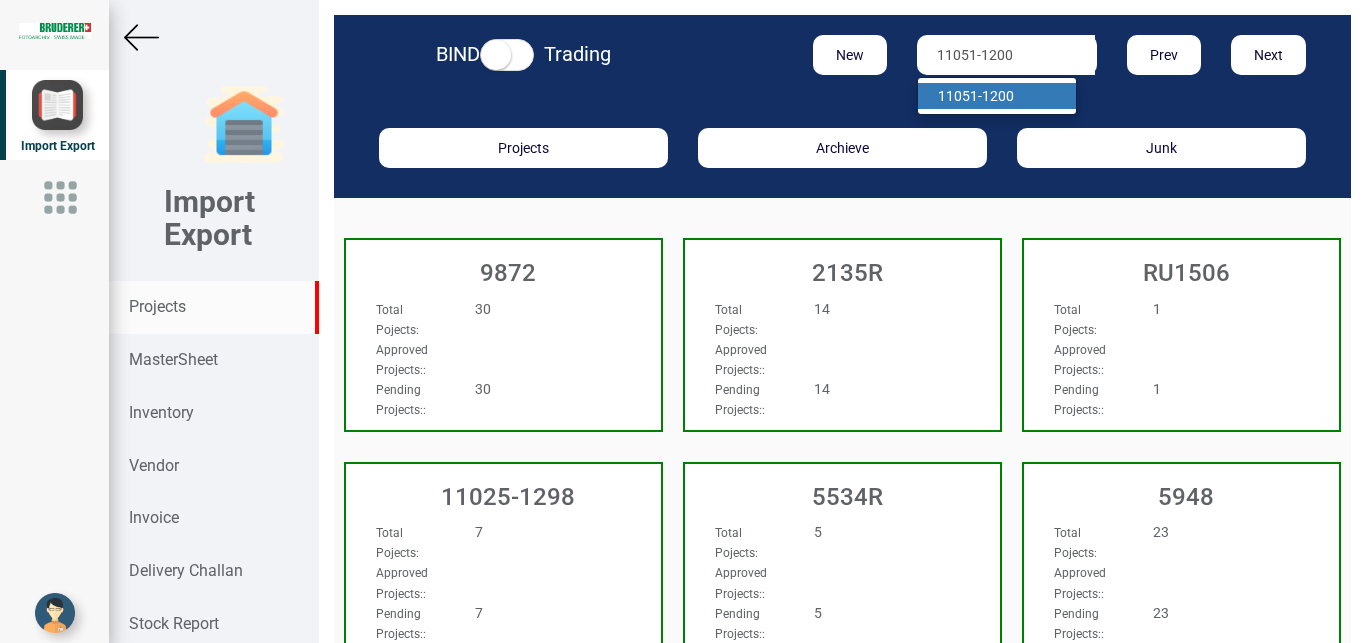 type on "11051-1200" 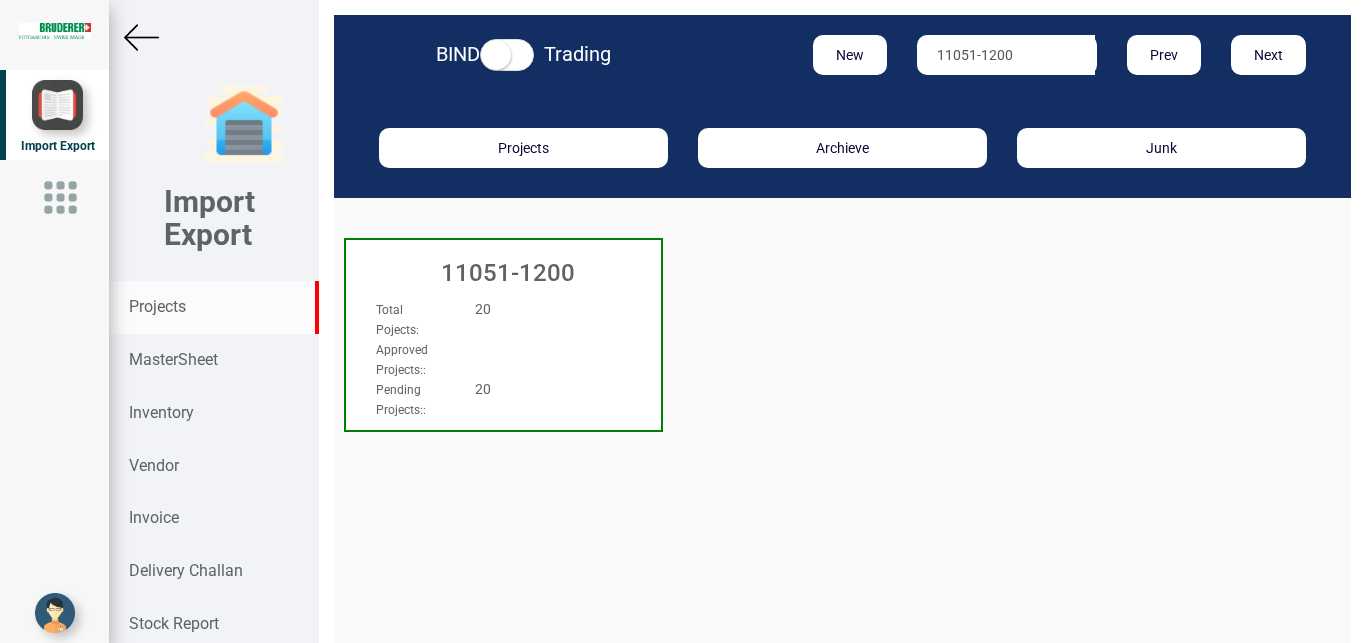 click on "Total Pojects  :
20
Approved Projects:  :
Pending Projects:  :
20" at bounding box center (503, 317) 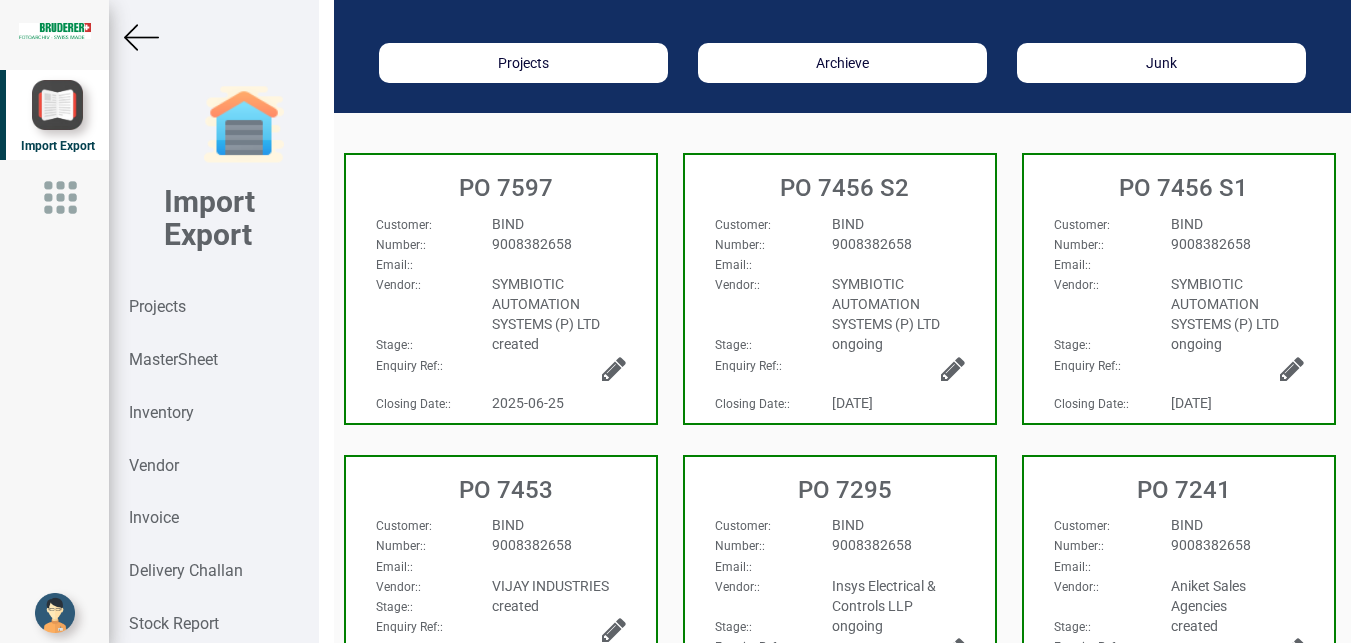 scroll, scrollTop: 0, scrollLeft: 0, axis: both 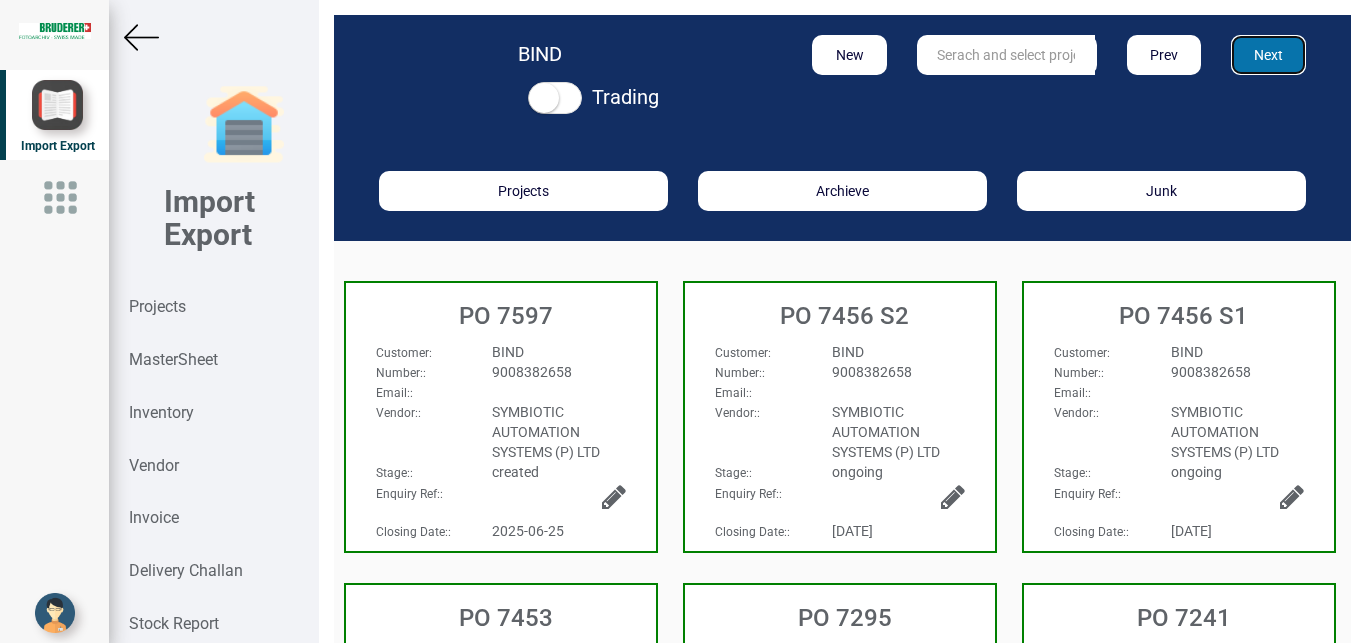 click on "Next" at bounding box center (1268, 55) 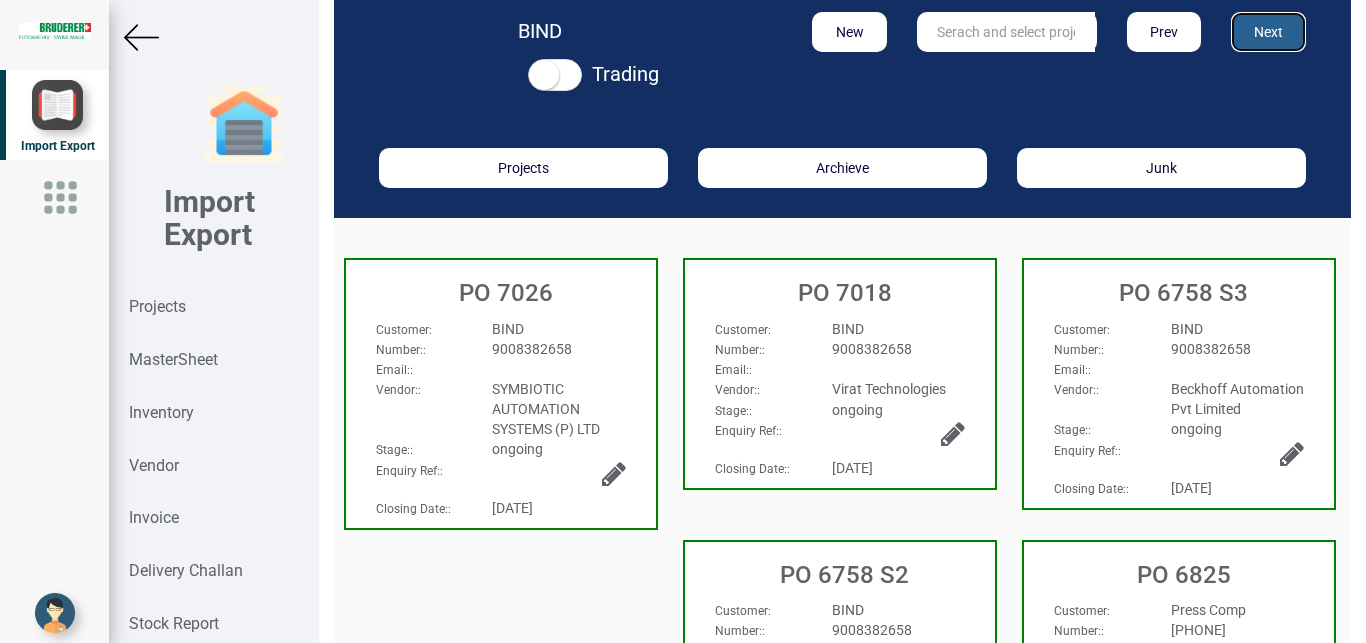 scroll, scrollTop: 0, scrollLeft: 0, axis: both 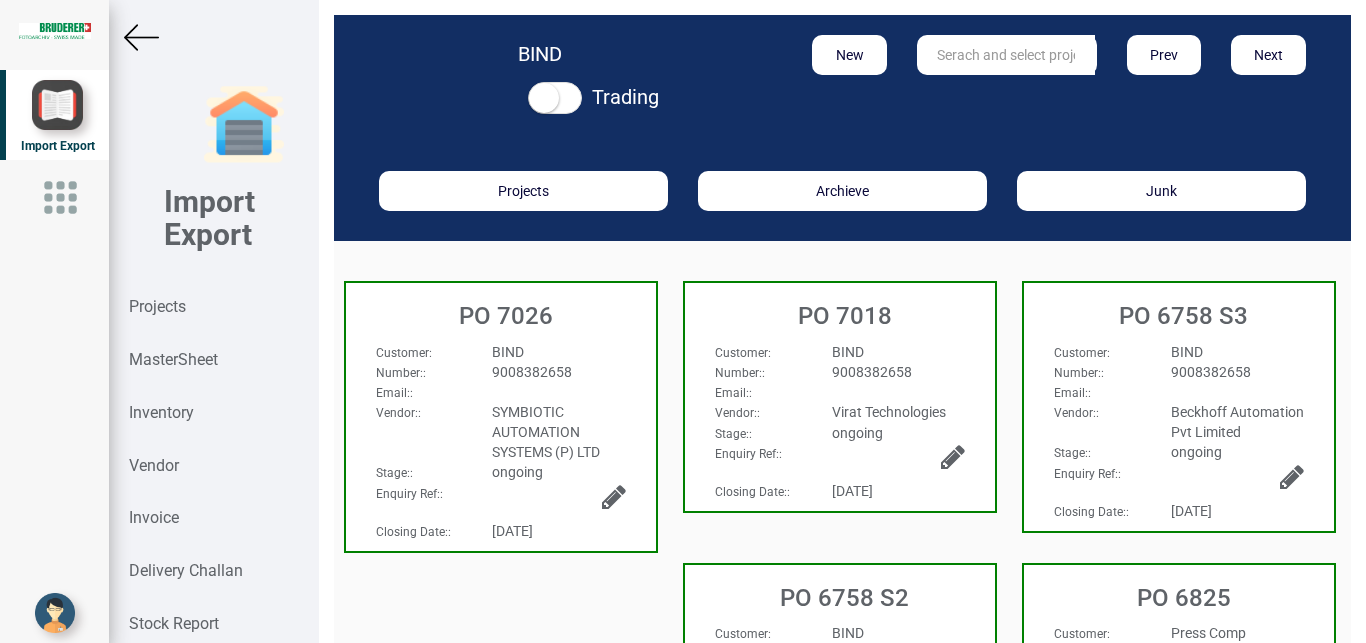 click on "BIND" at bounding box center (898, 352) 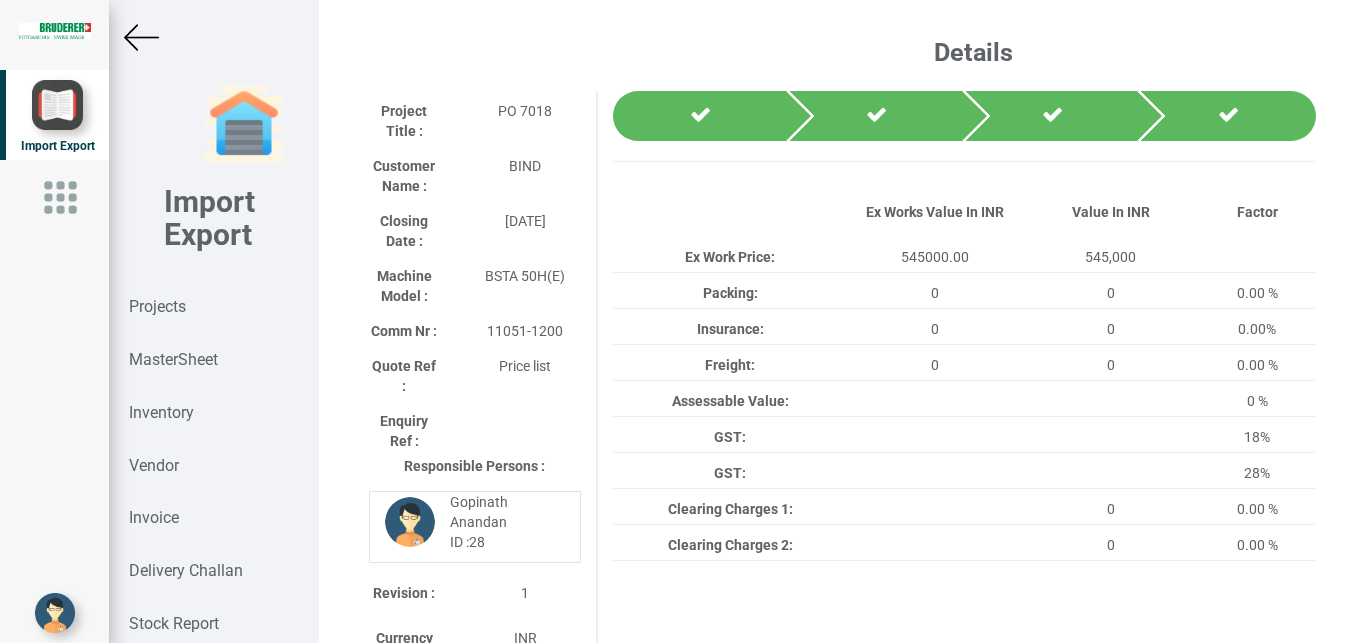 click at bounding box center (213, 37) 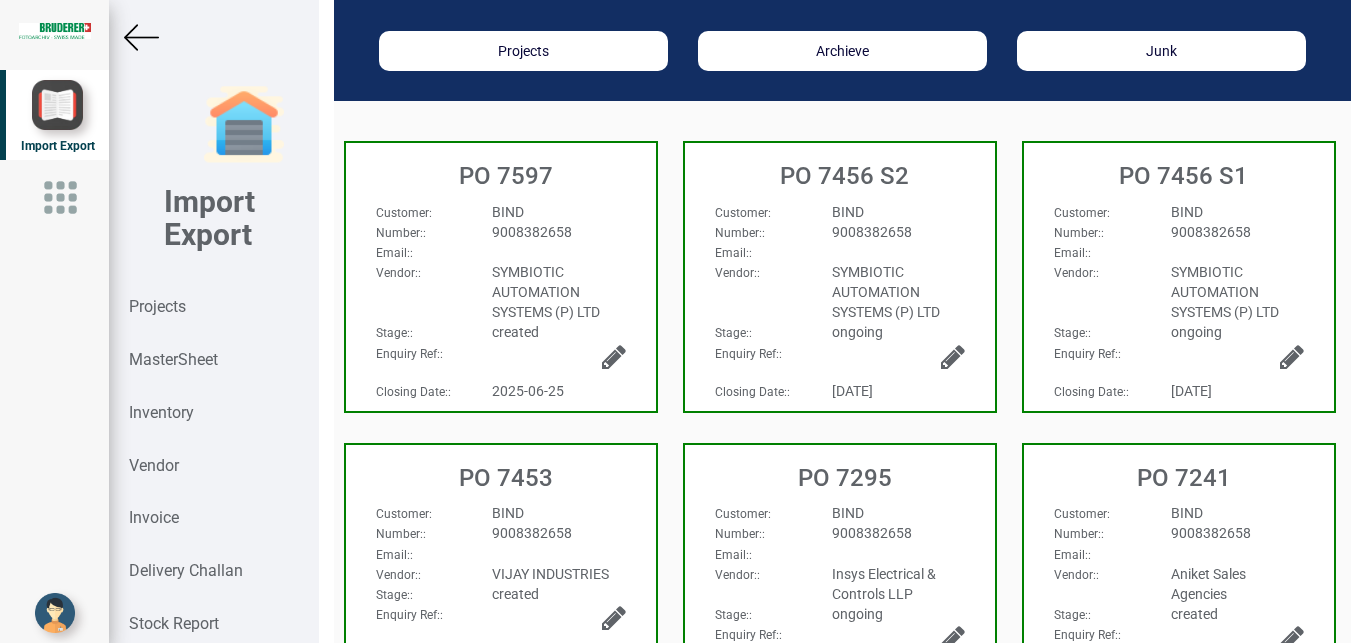 scroll, scrollTop: 0, scrollLeft: 0, axis: both 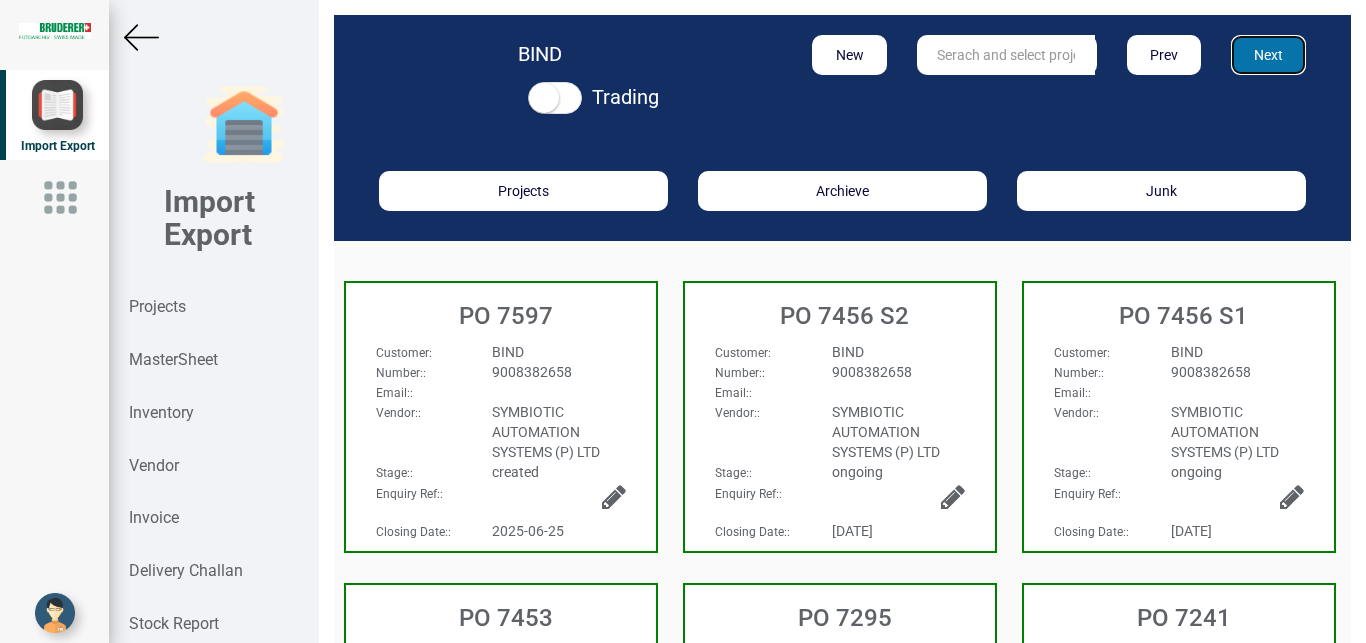 click on "Next" at bounding box center (1268, 55) 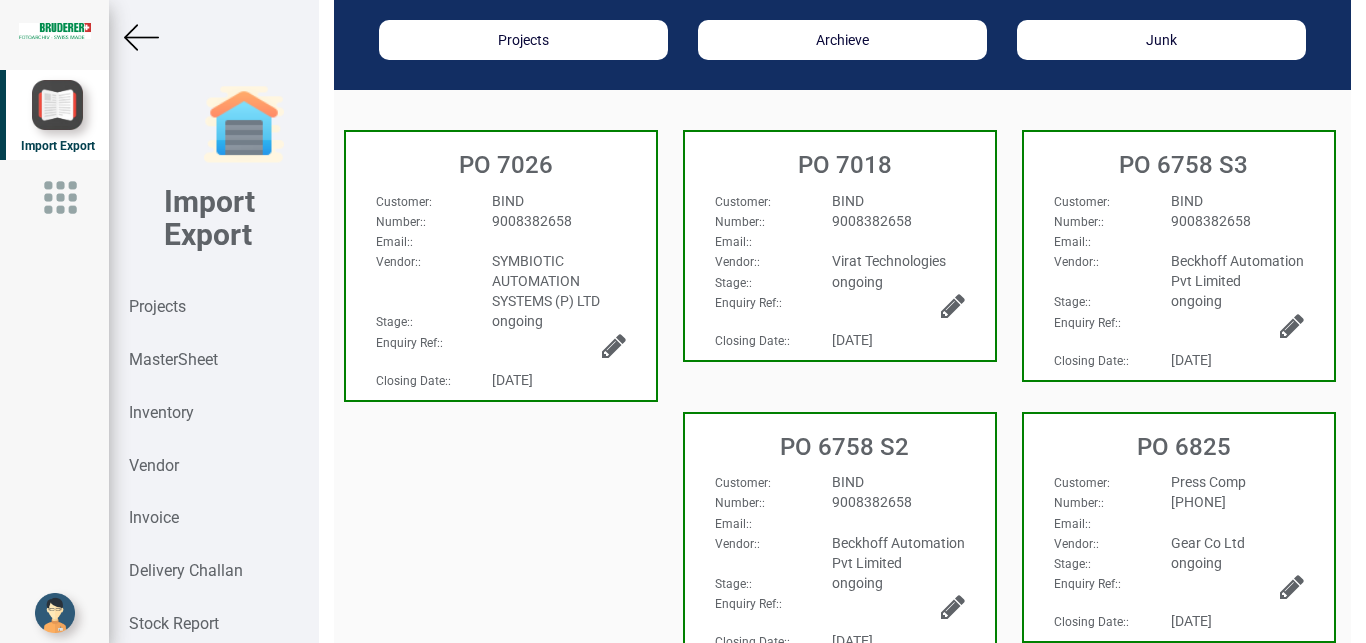 scroll, scrollTop: 0, scrollLeft: 0, axis: both 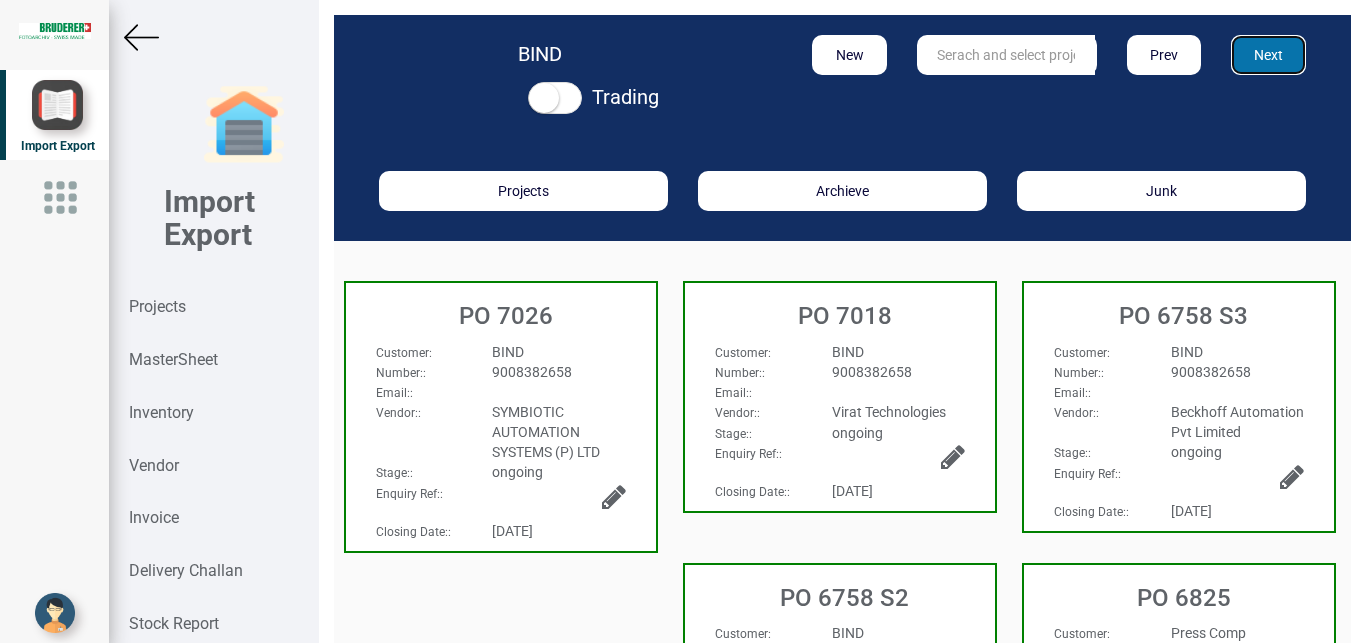 click on "Next" at bounding box center [1268, 55] 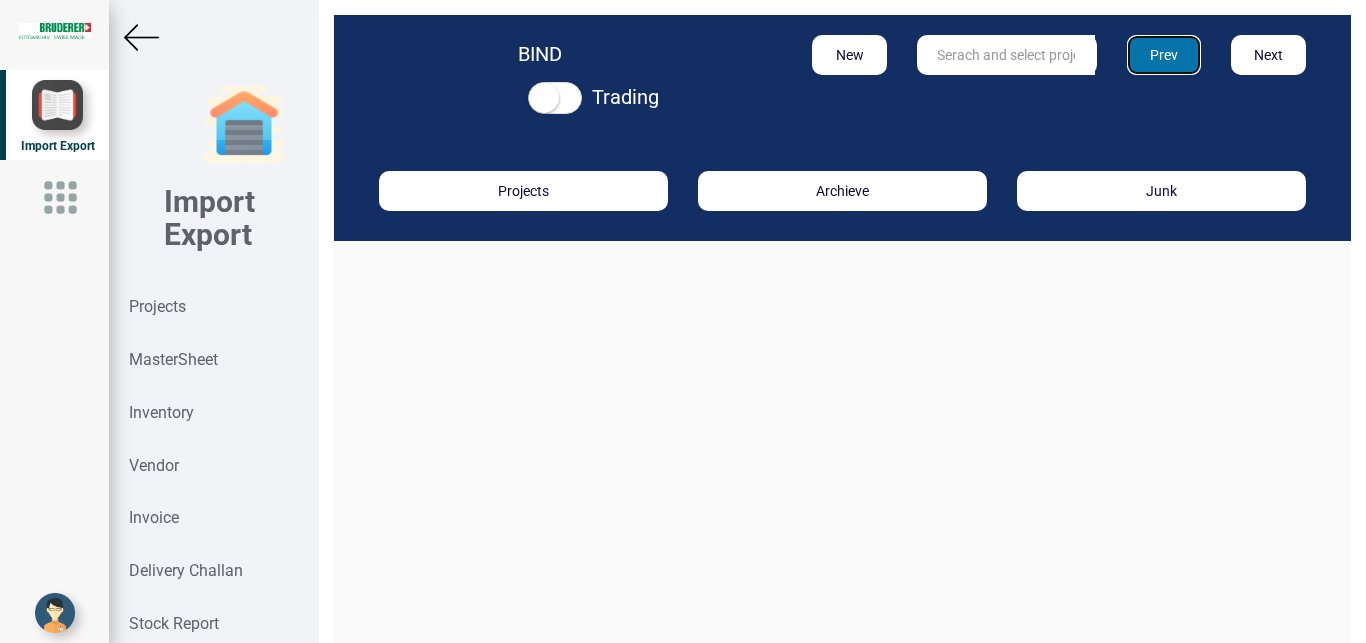 click on "Prev" at bounding box center [1164, 55] 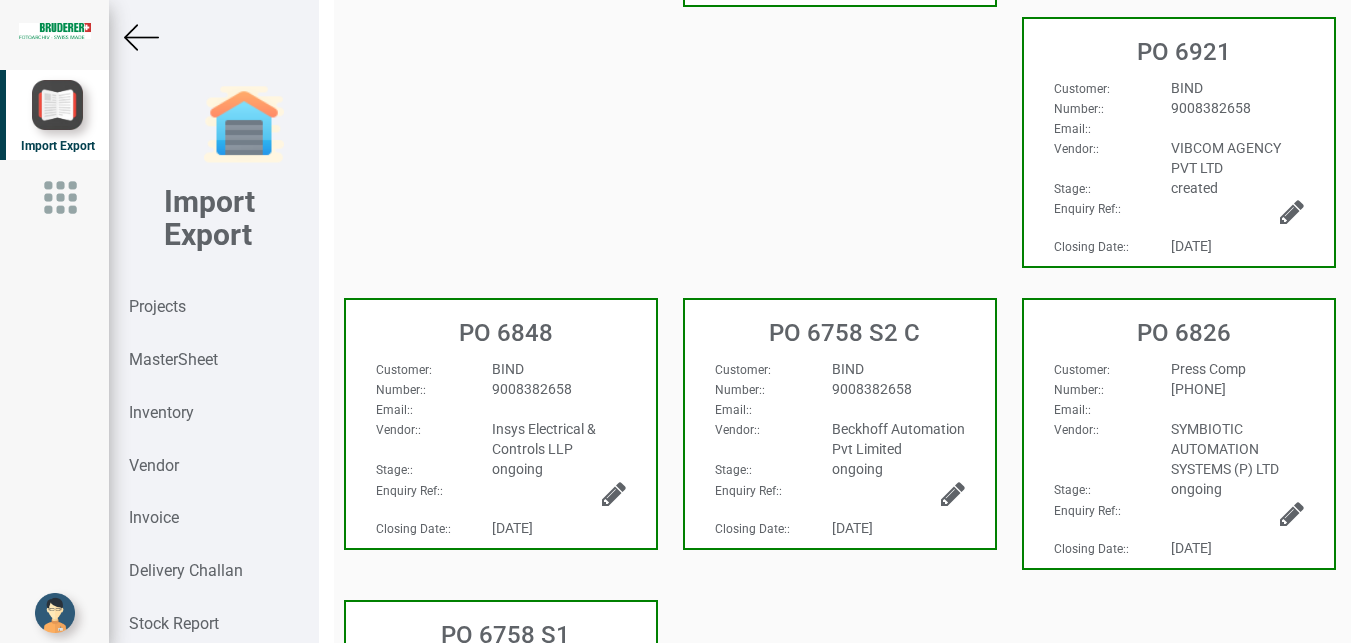 scroll, scrollTop: 826, scrollLeft: 0, axis: vertical 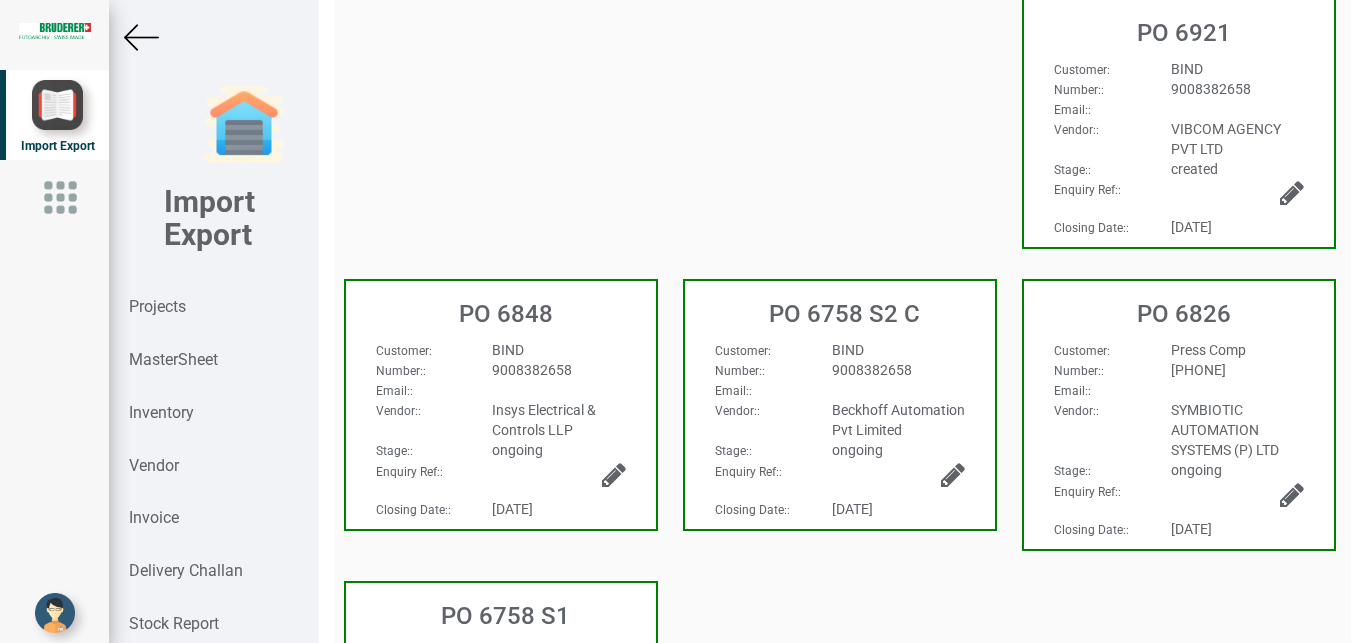 click at bounding box center (141, 37) 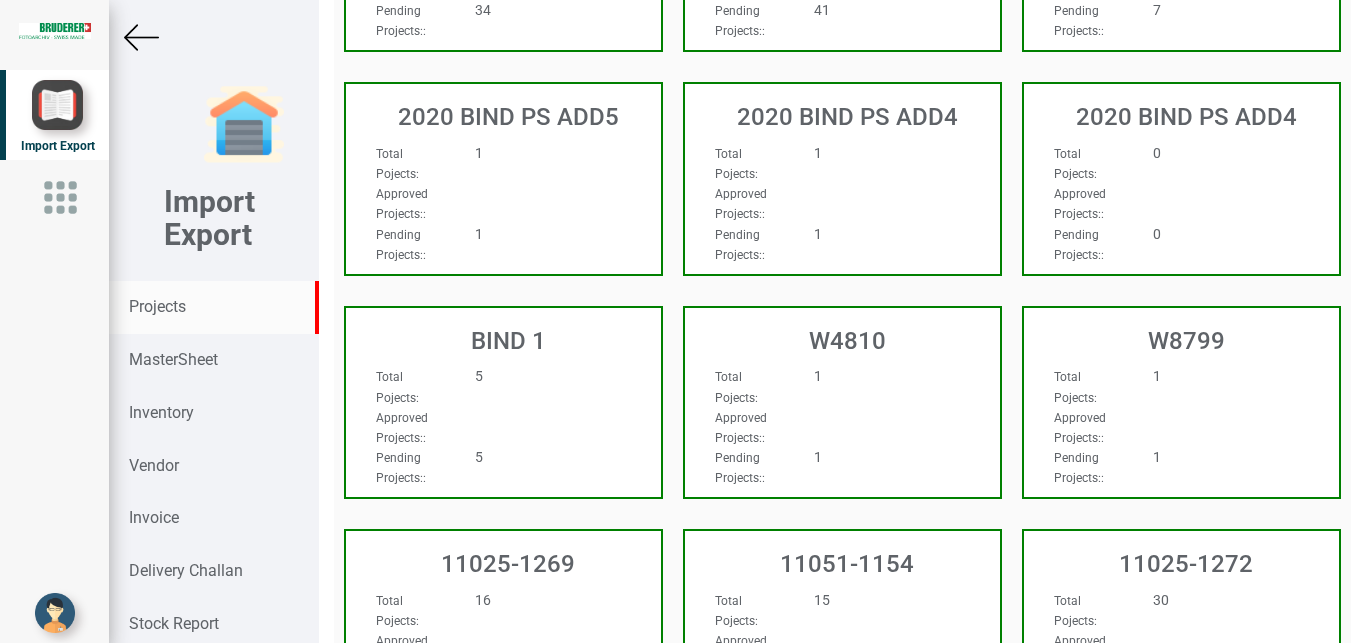 scroll, scrollTop: 826, scrollLeft: 0, axis: vertical 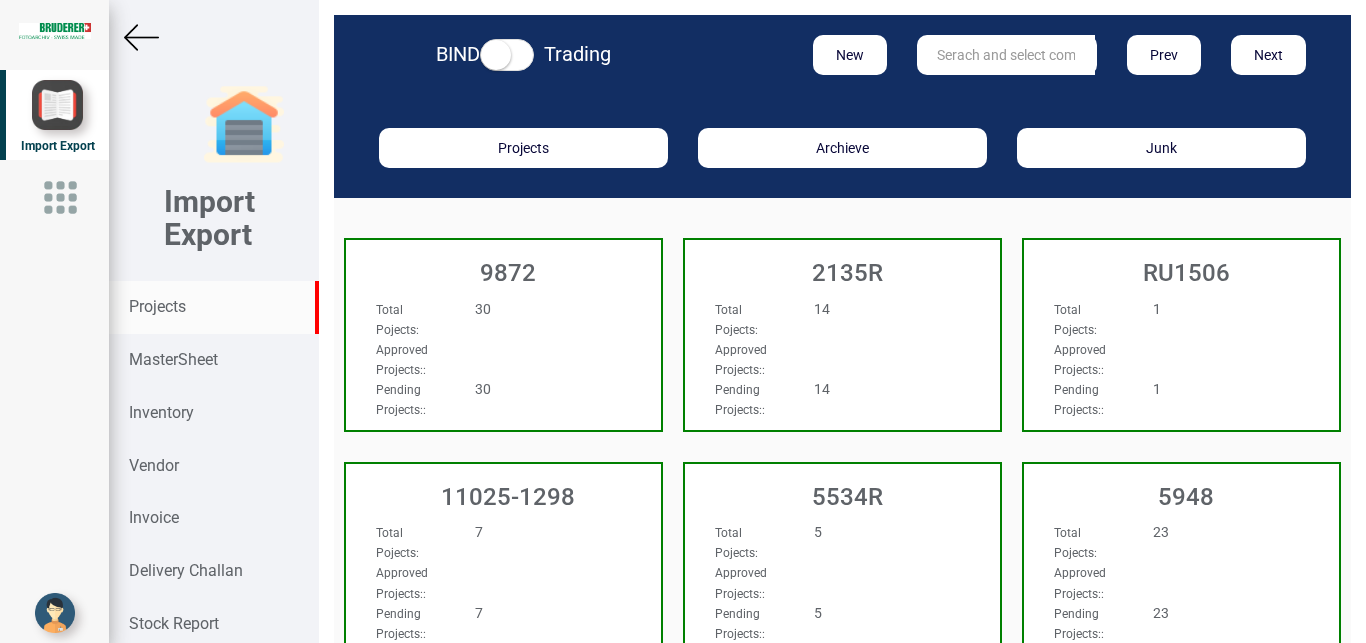 click at bounding box center (1006, 55) 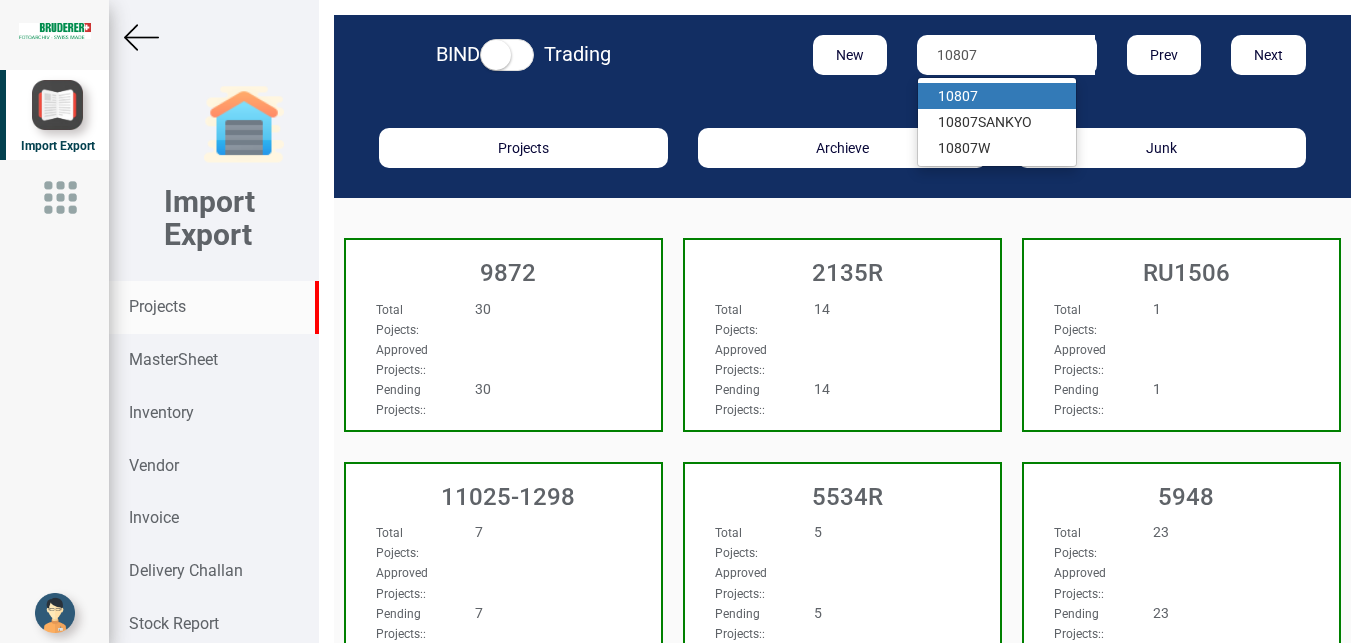 type on "10807" 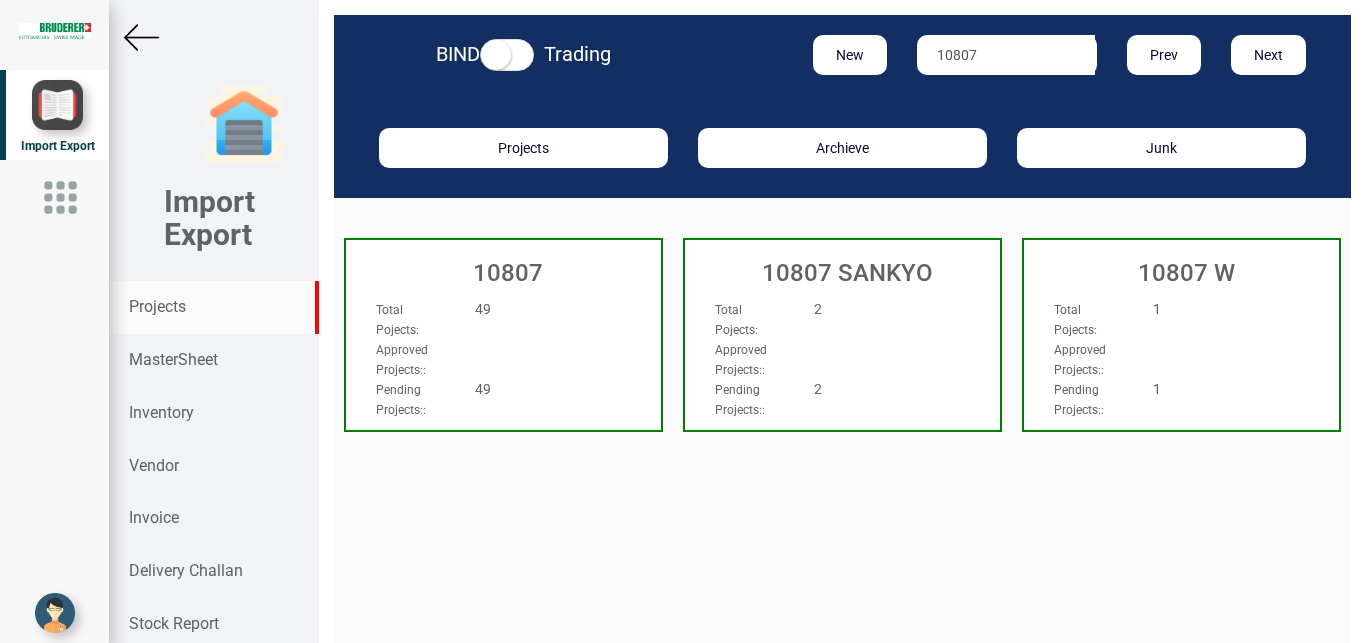 click on "Approved Projects:  :" at bounding box center [480, 359] 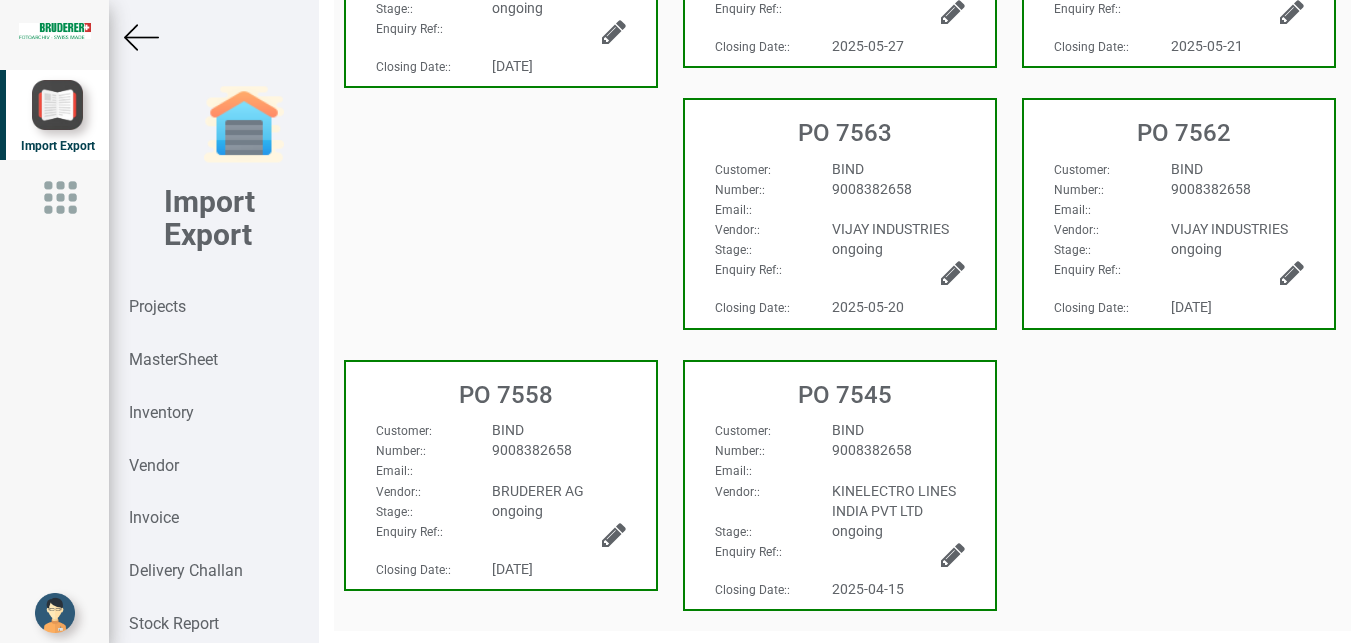 scroll, scrollTop: 0, scrollLeft: 0, axis: both 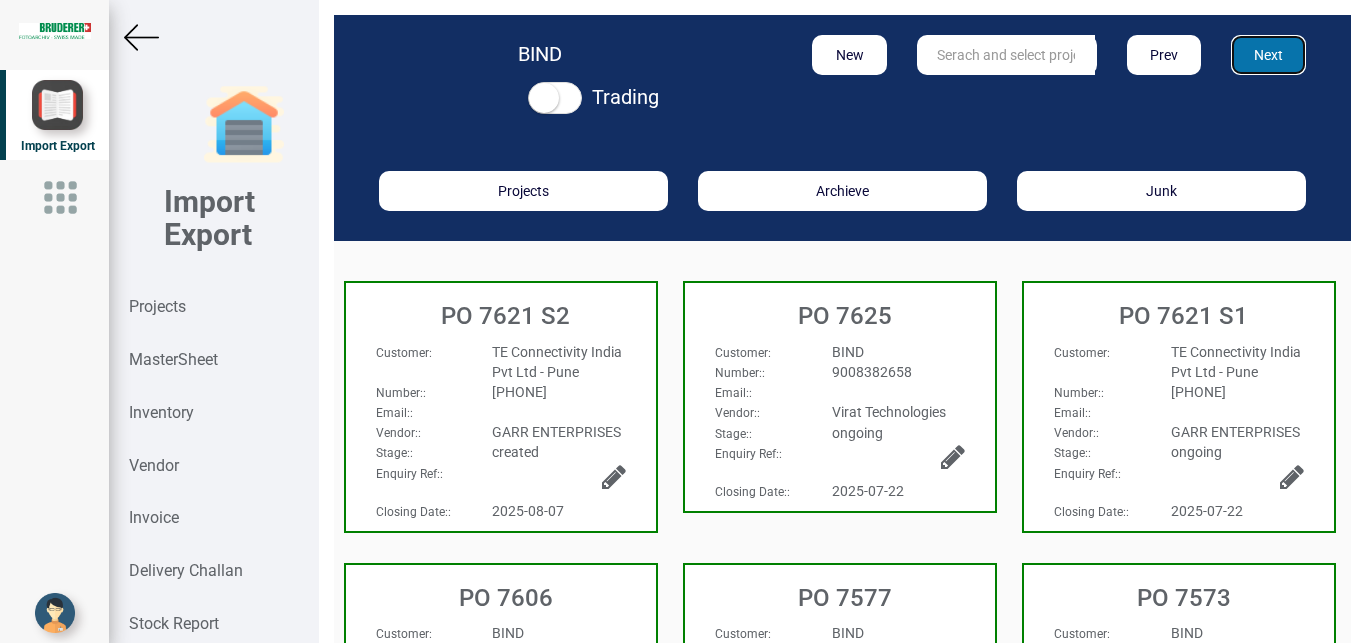 click on "Next" at bounding box center (1268, 55) 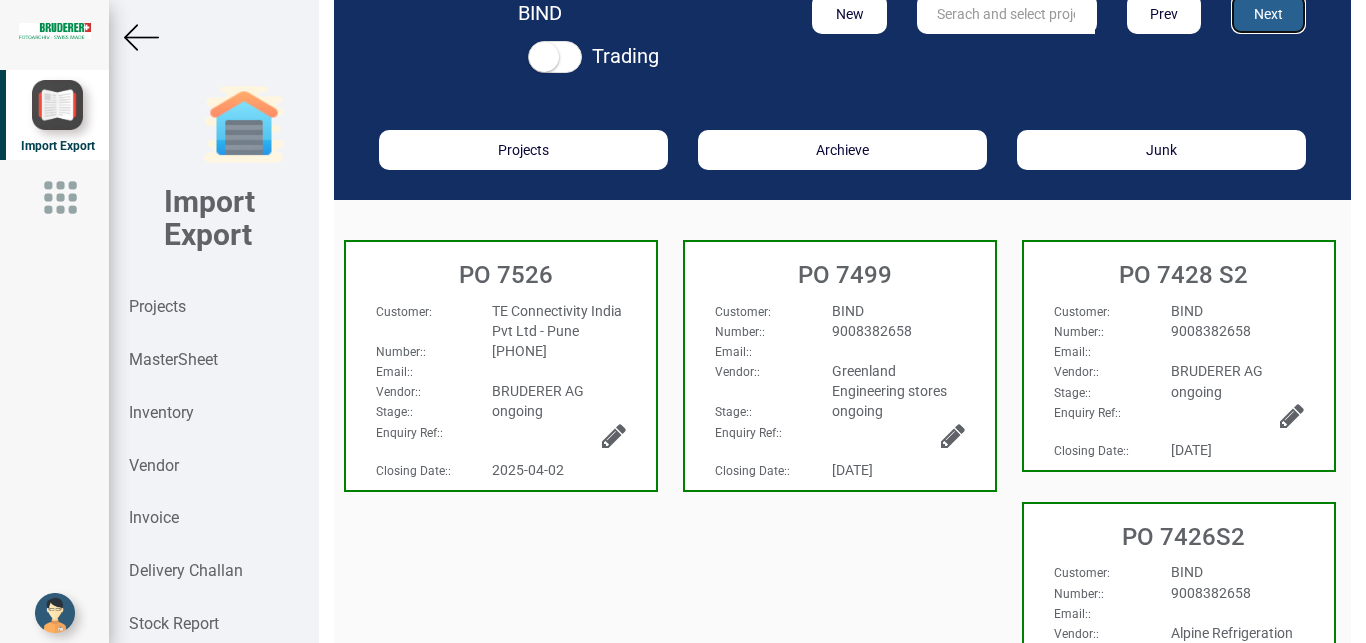 scroll, scrollTop: 0, scrollLeft: 0, axis: both 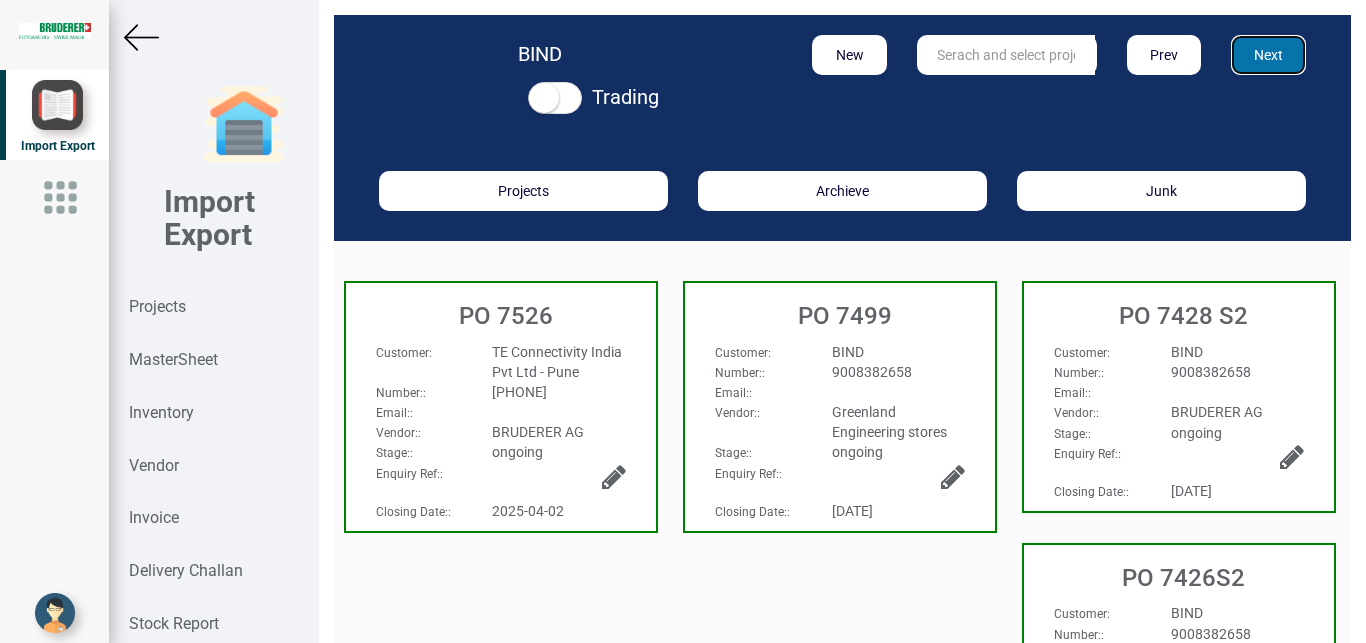 click on "Next" at bounding box center (1268, 55) 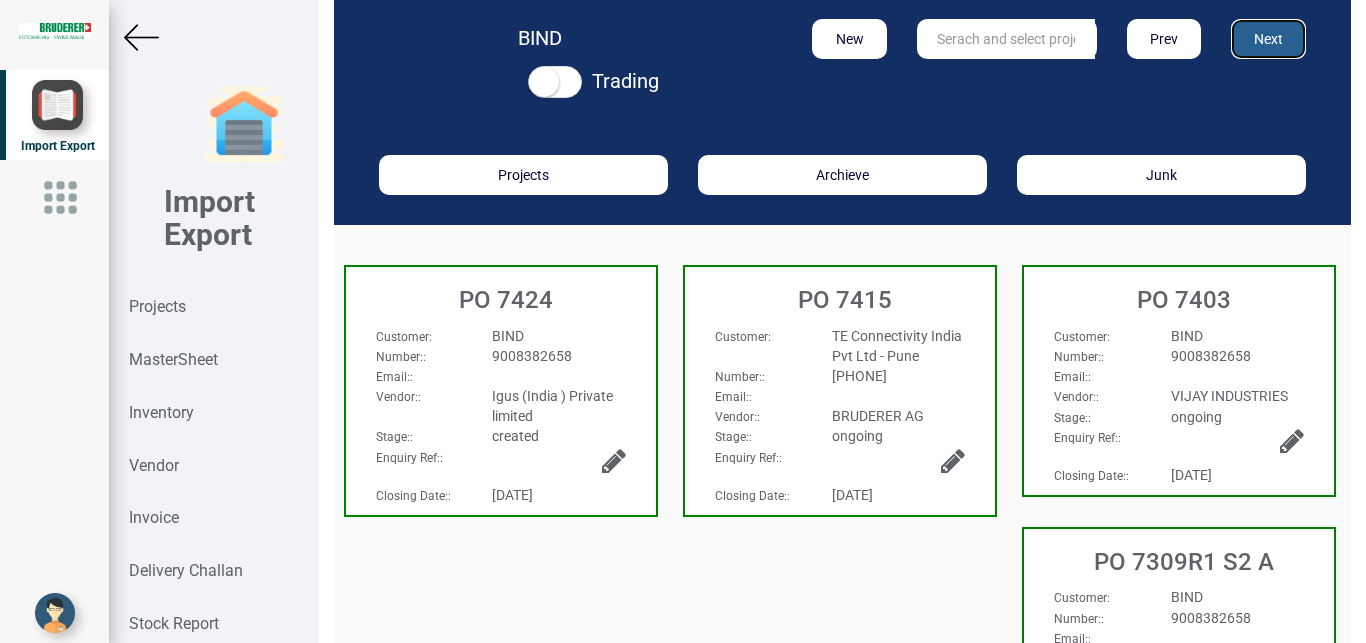 scroll, scrollTop: 3, scrollLeft: 0, axis: vertical 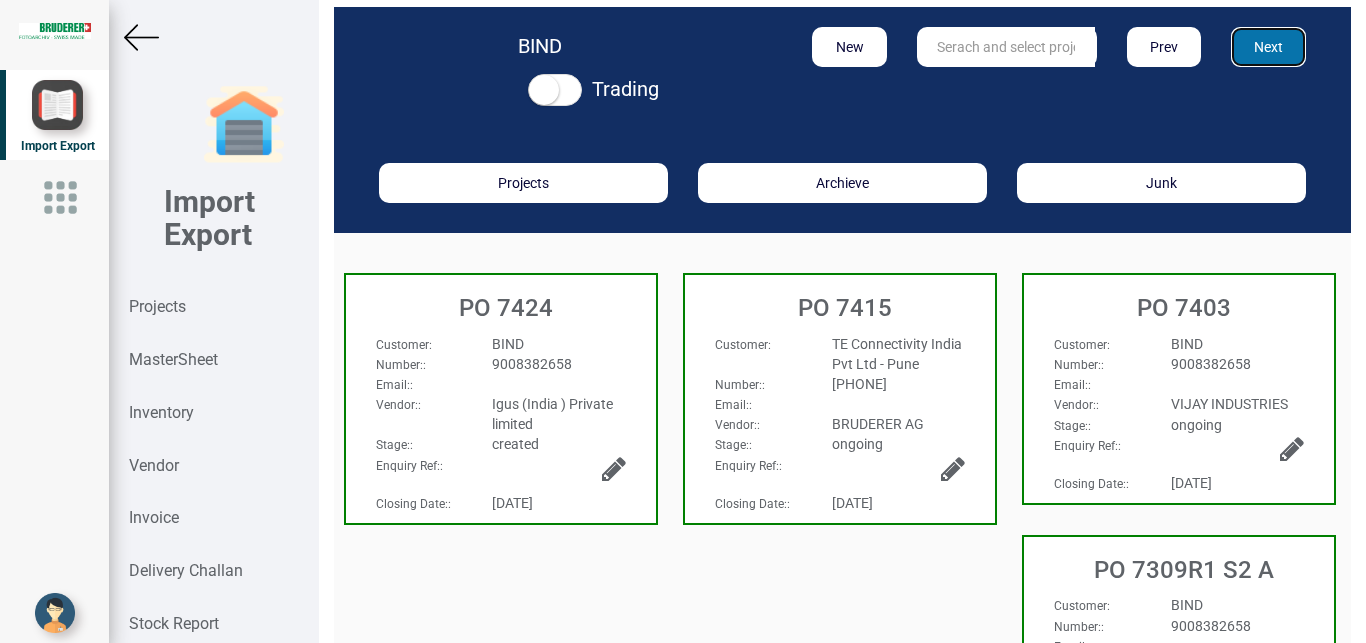 click on "Next" at bounding box center (1268, 47) 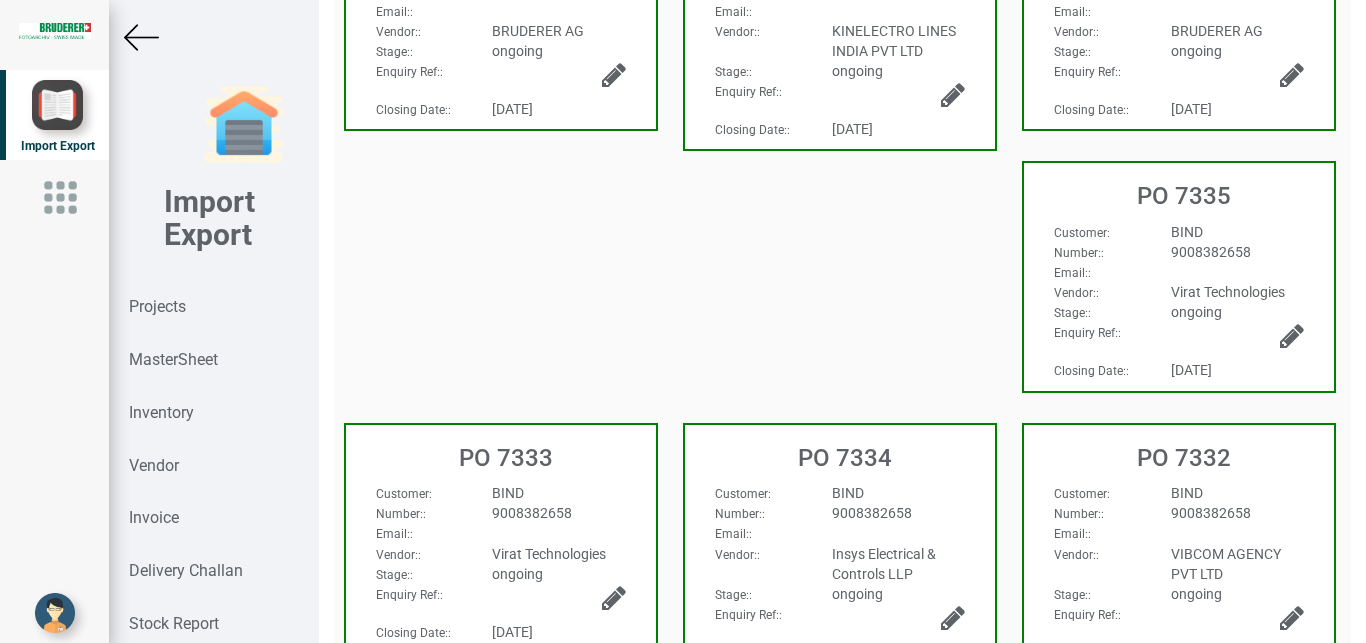 scroll, scrollTop: 667, scrollLeft: 0, axis: vertical 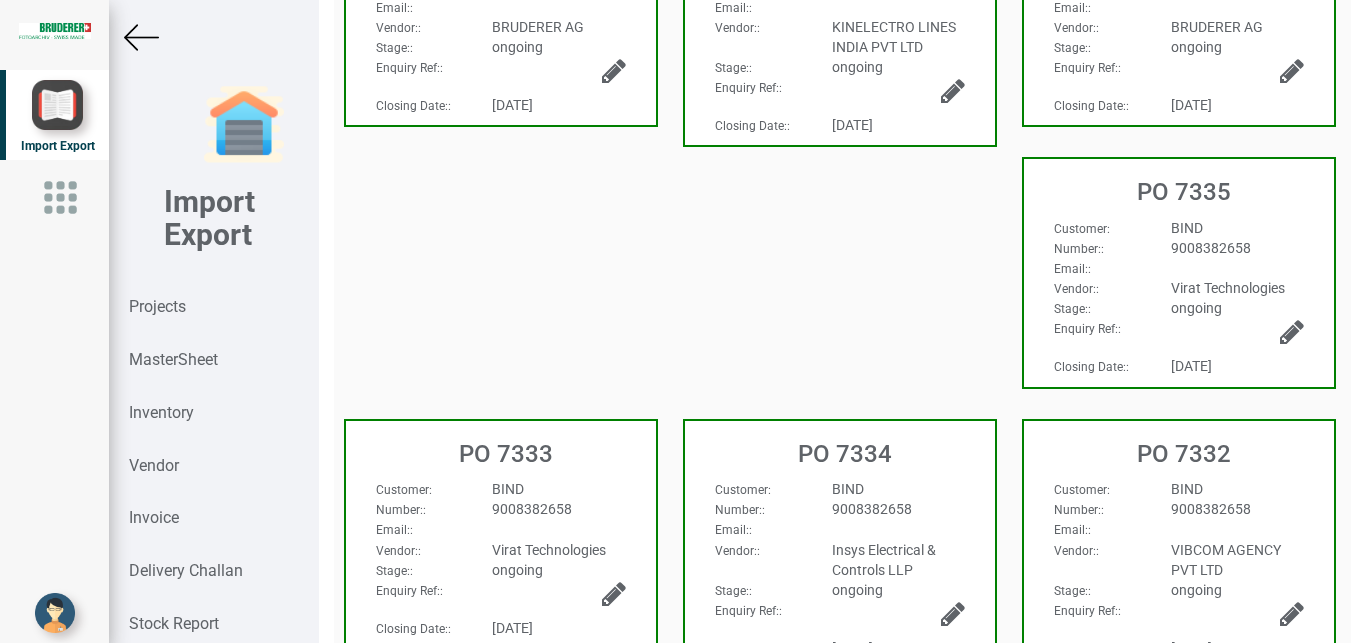 click on "BIND" at bounding box center [558, 489] 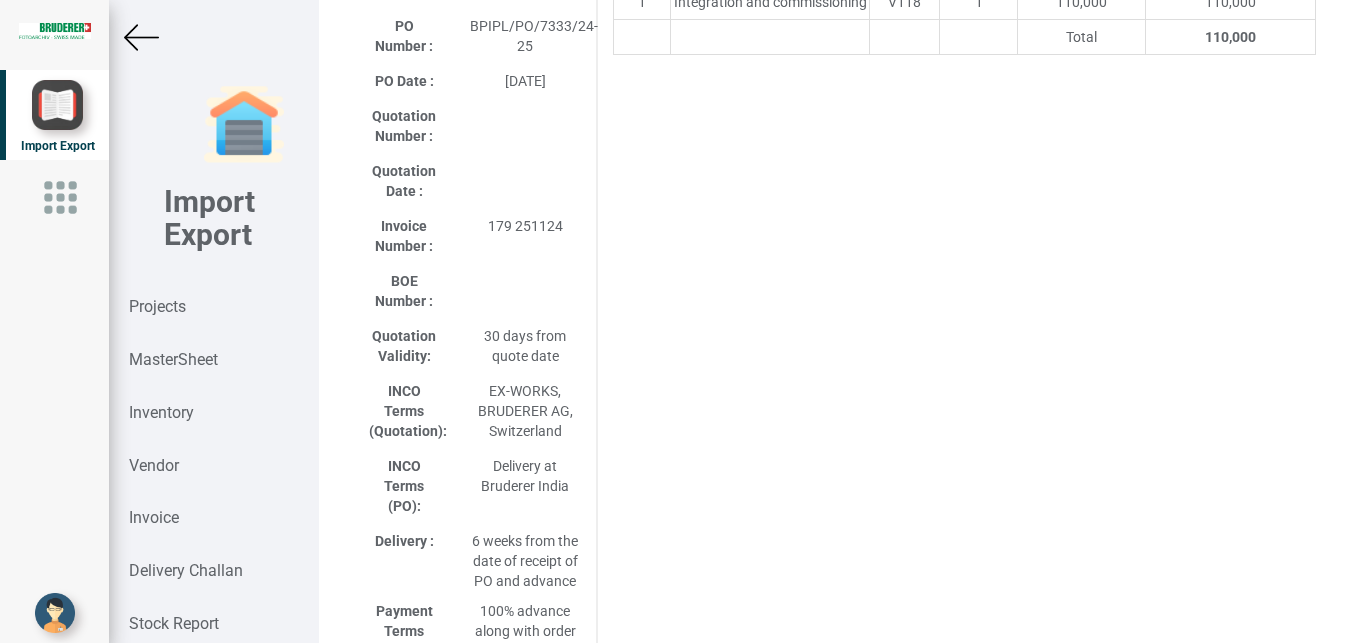 click at bounding box center (141, 37) 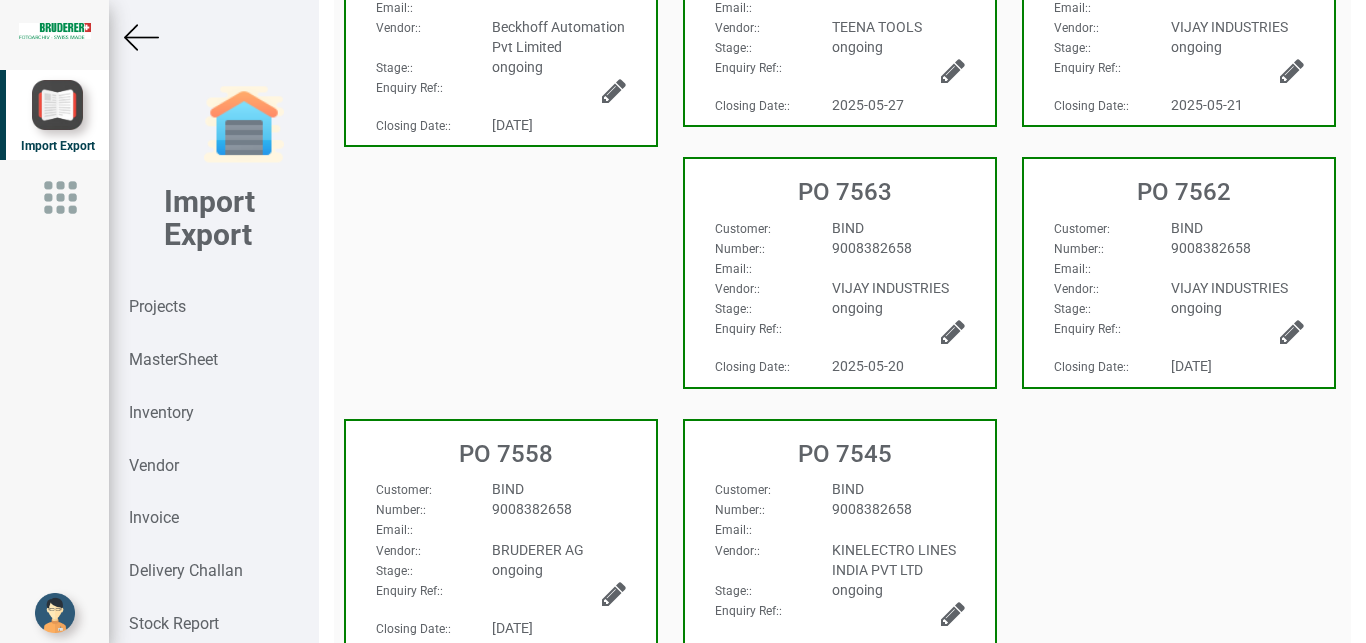 click at bounding box center (141, 37) 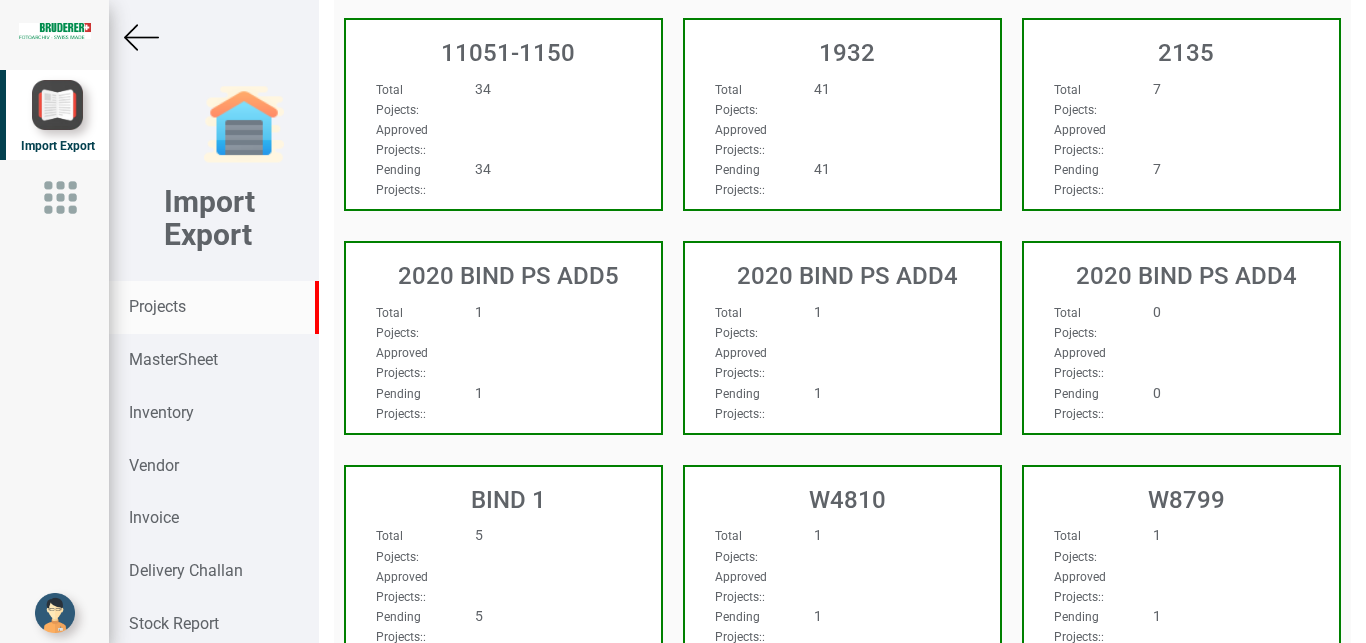 click at bounding box center (1006, -612) 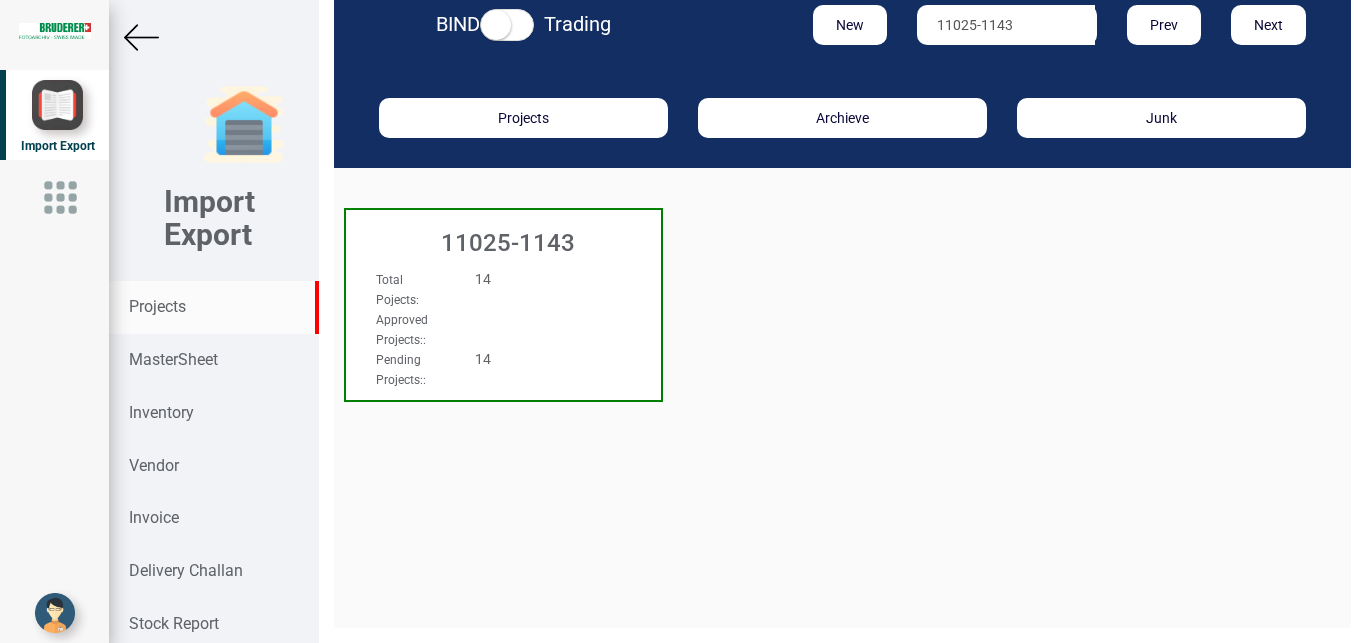 click on "Total Pojects  :
14
Approved Projects:  :
Pending Projects:  :
14" at bounding box center [503, 287] 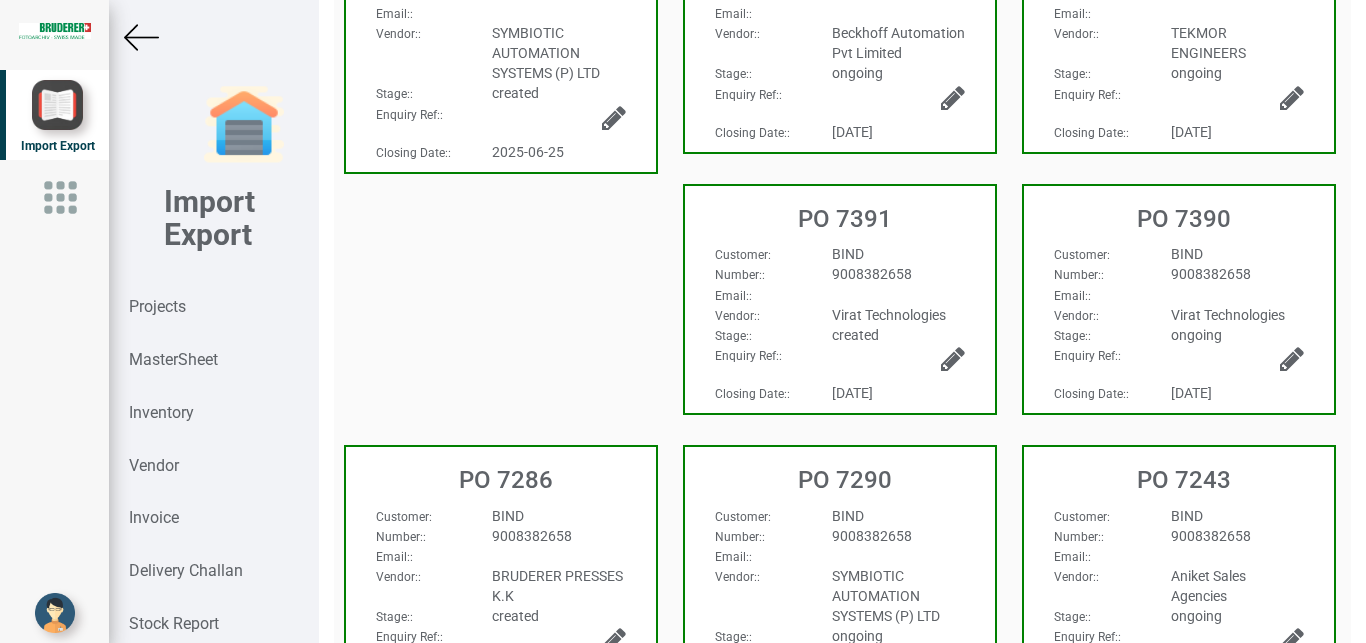 scroll, scrollTop: 318, scrollLeft: 0, axis: vertical 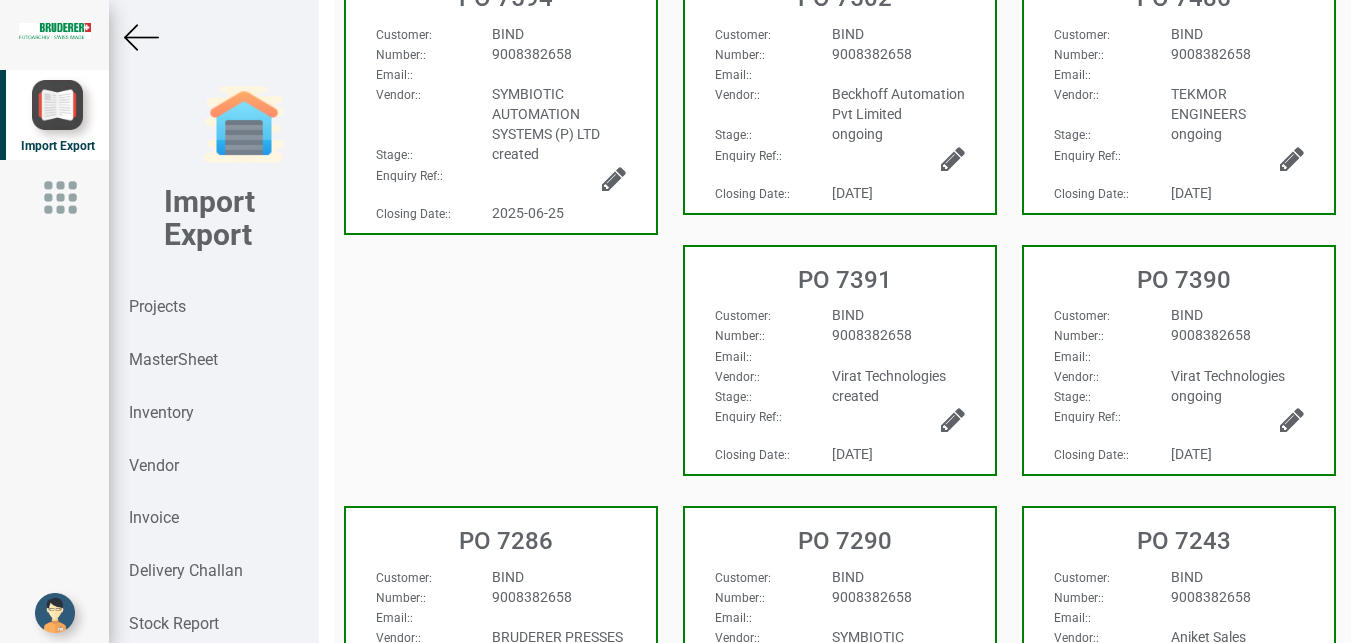 click on "PO 7391" at bounding box center (840, 275) 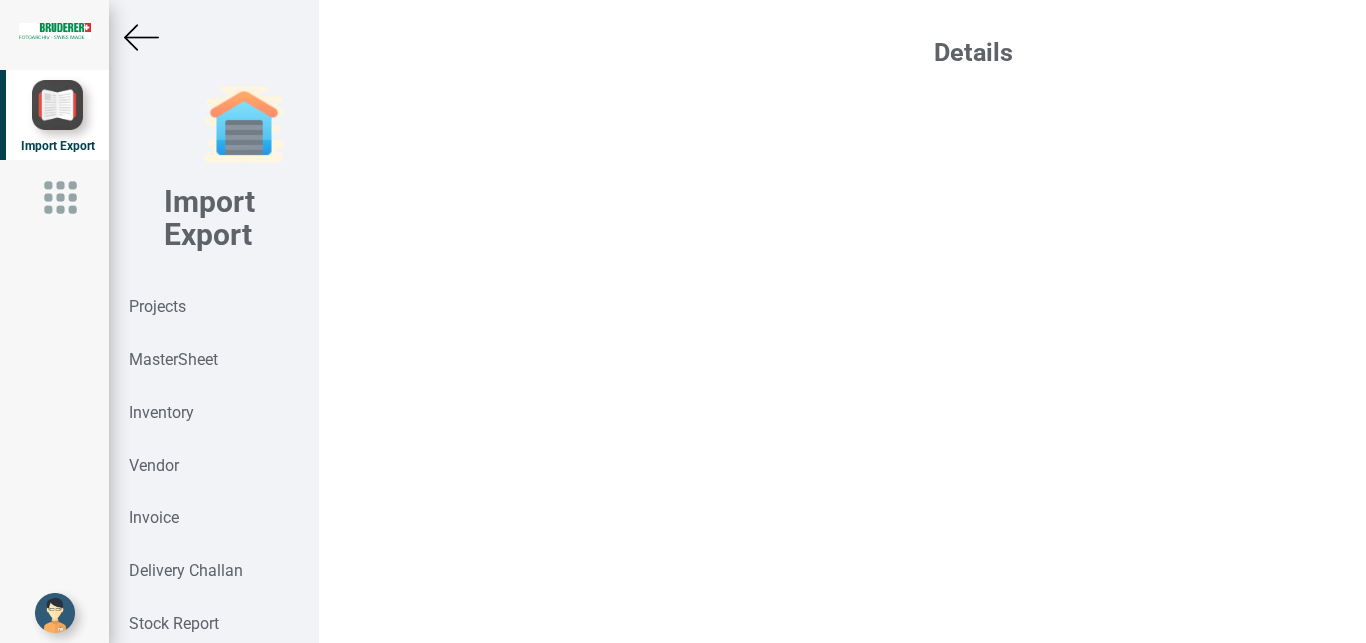 select on "INR" 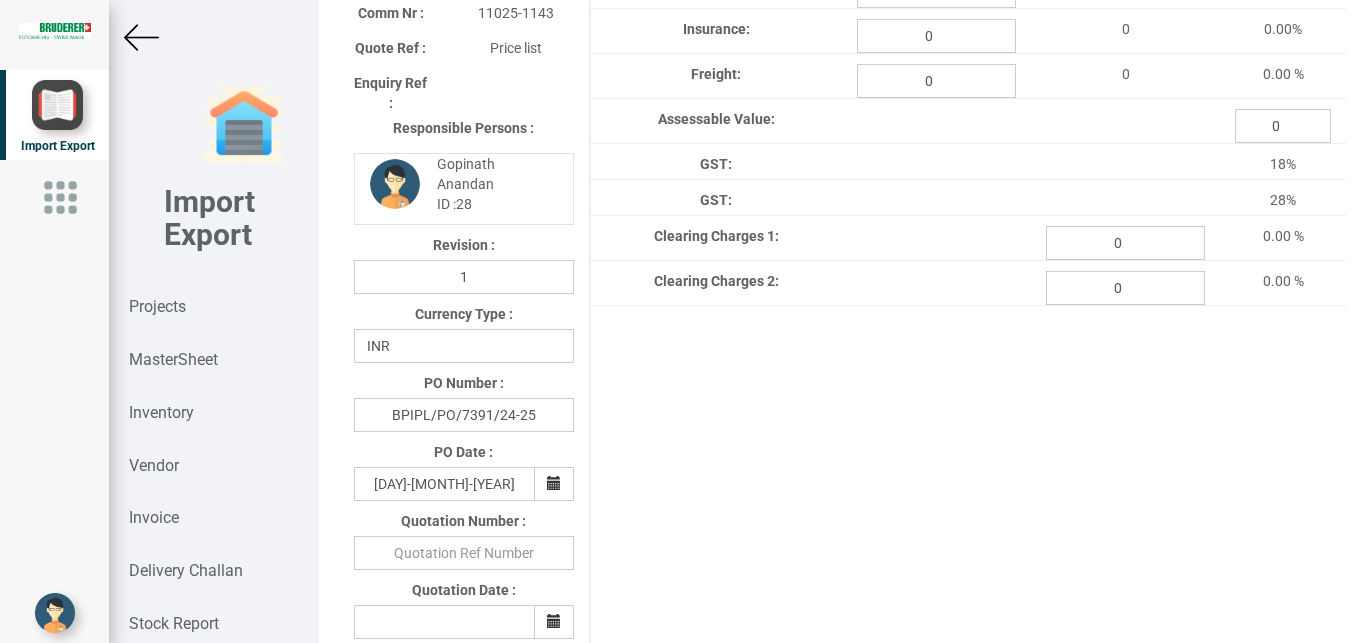 click at bounding box center (141, 37) 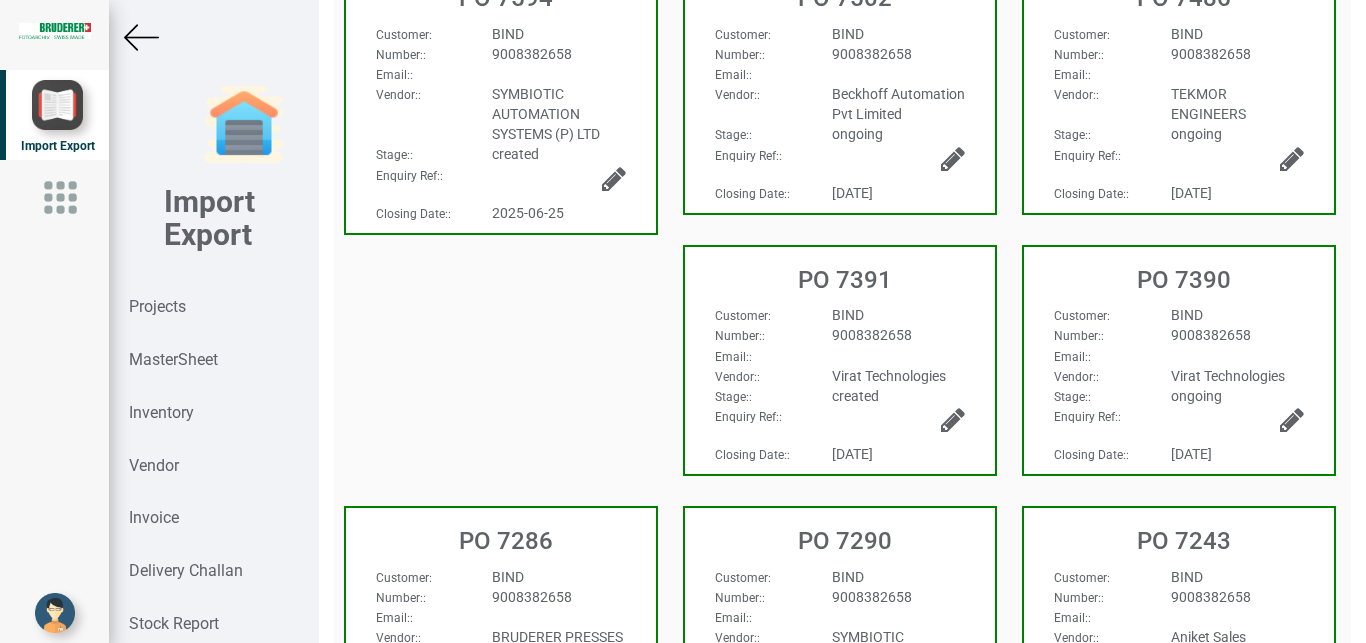 click at bounding box center [1006, -263] 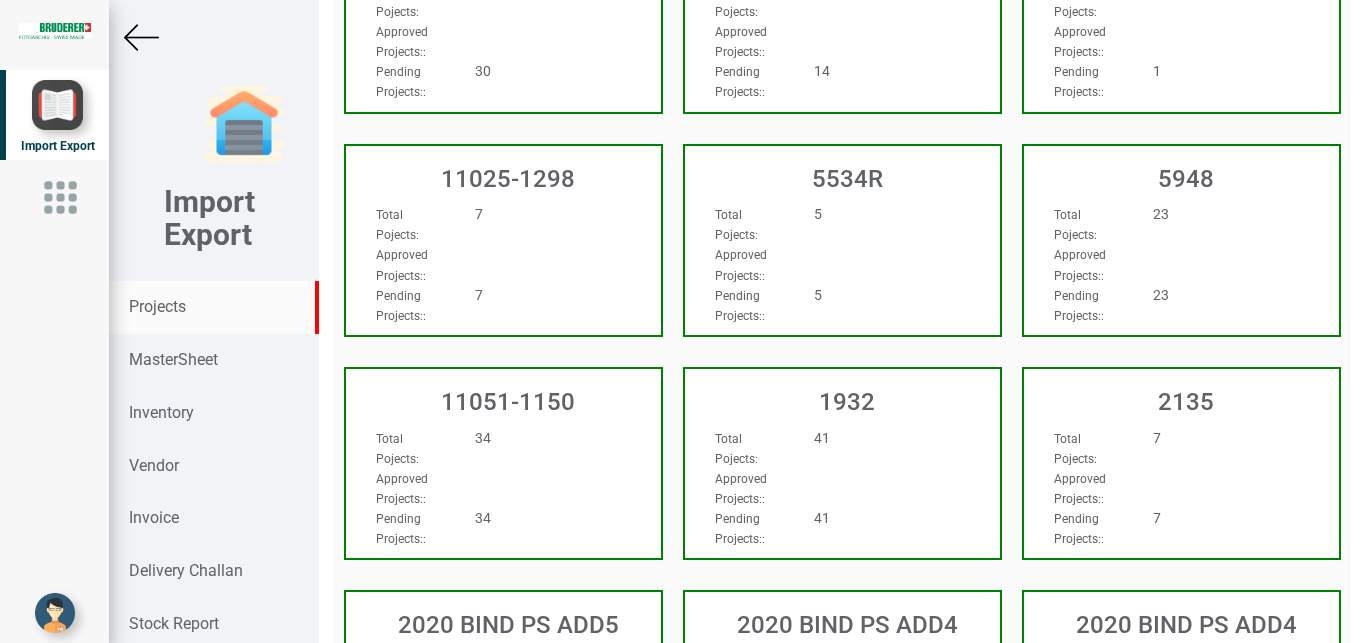 click at bounding box center (1006, -263) 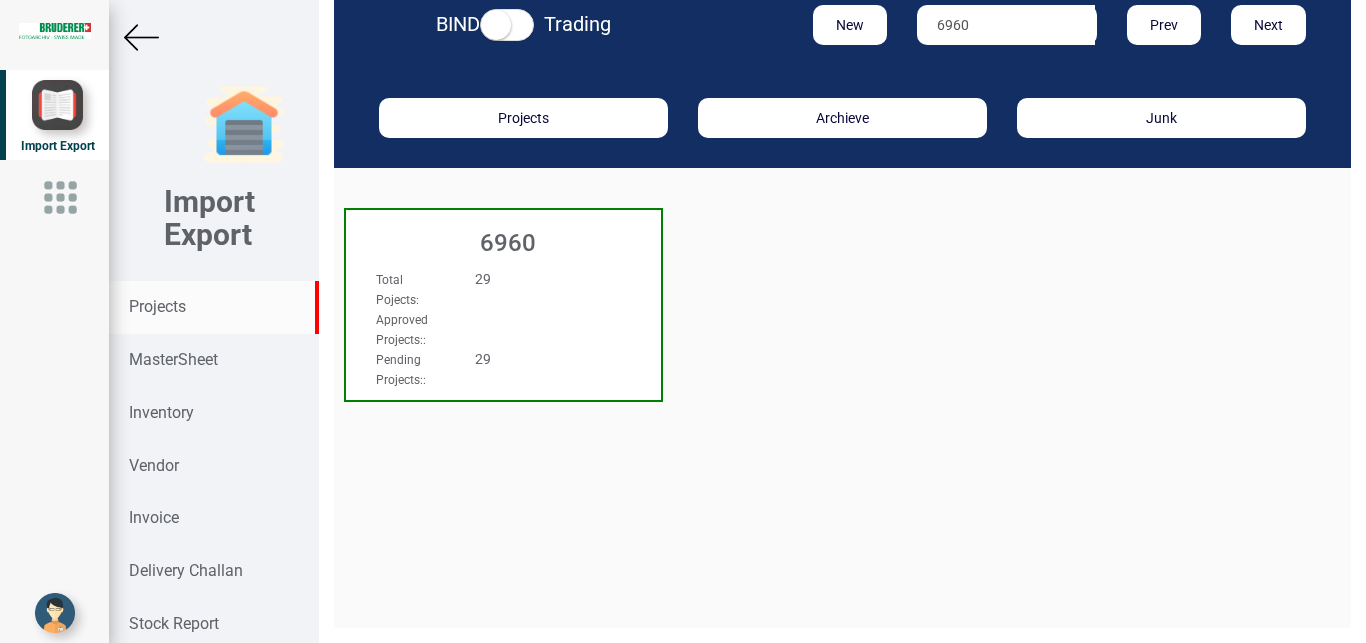 click on "Total Pojects  :
29
Approved Projects:  :
Pending Projects:  :
29" at bounding box center [503, 287] 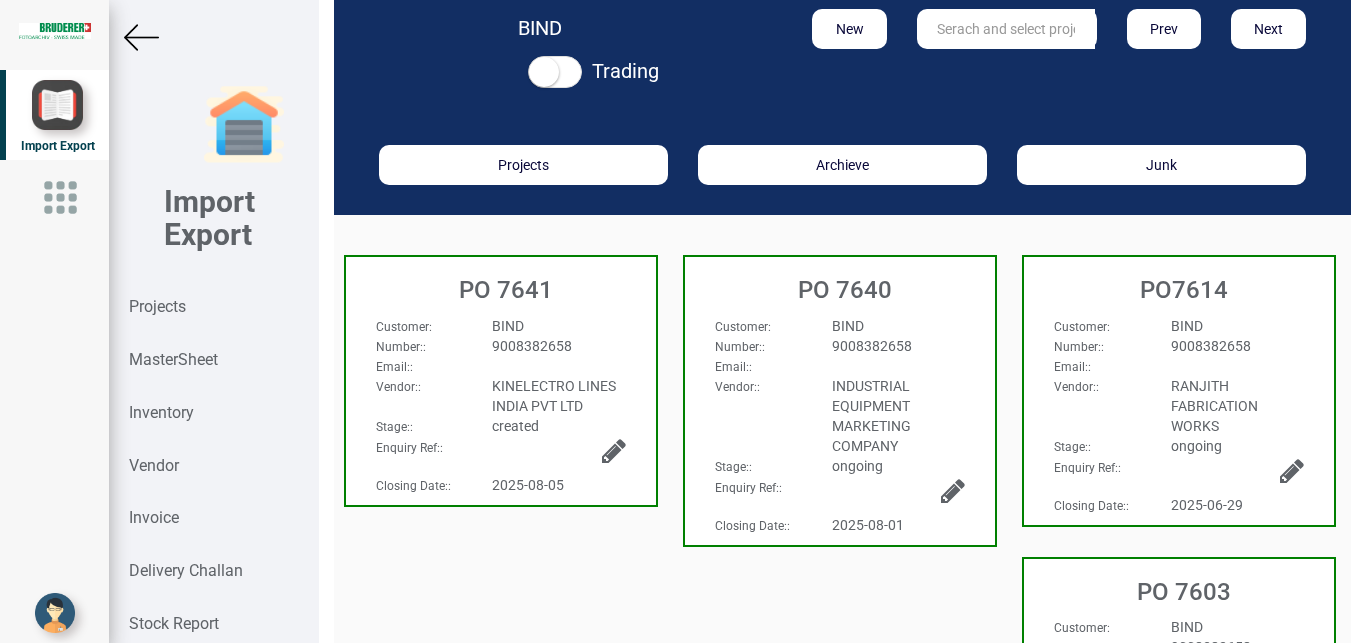 scroll, scrollTop: 0, scrollLeft: 0, axis: both 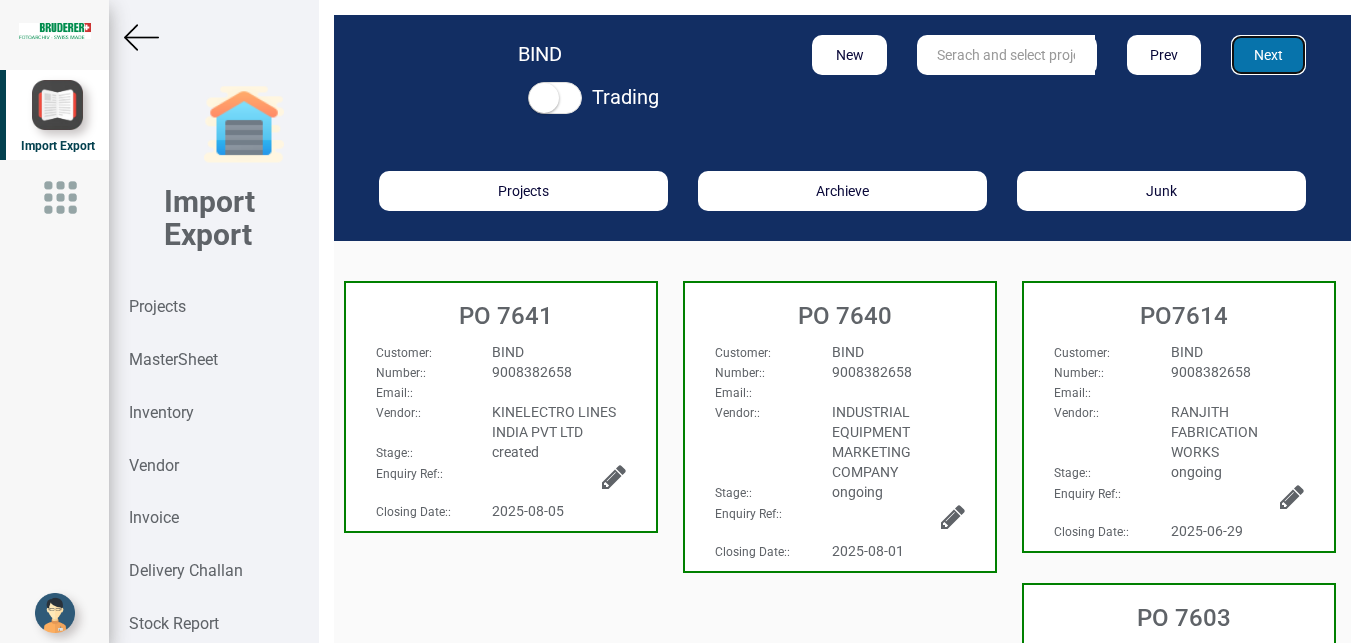 click on "Next" at bounding box center (1268, 55) 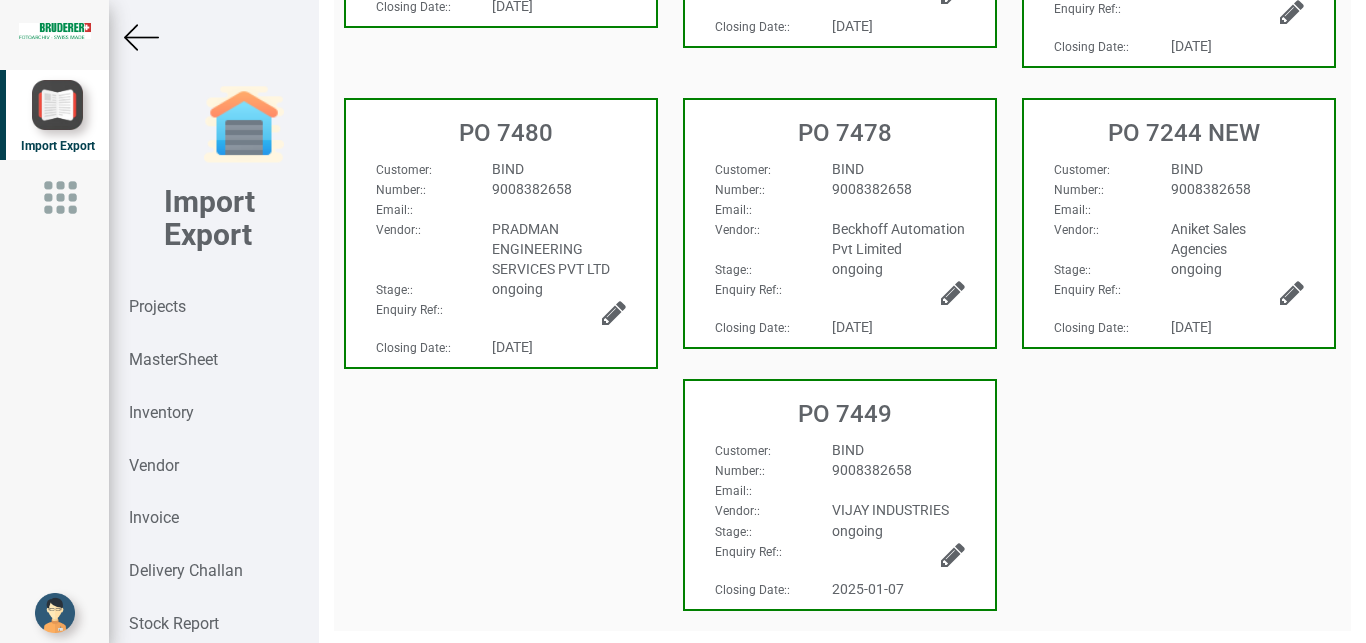 scroll, scrollTop: 0, scrollLeft: 0, axis: both 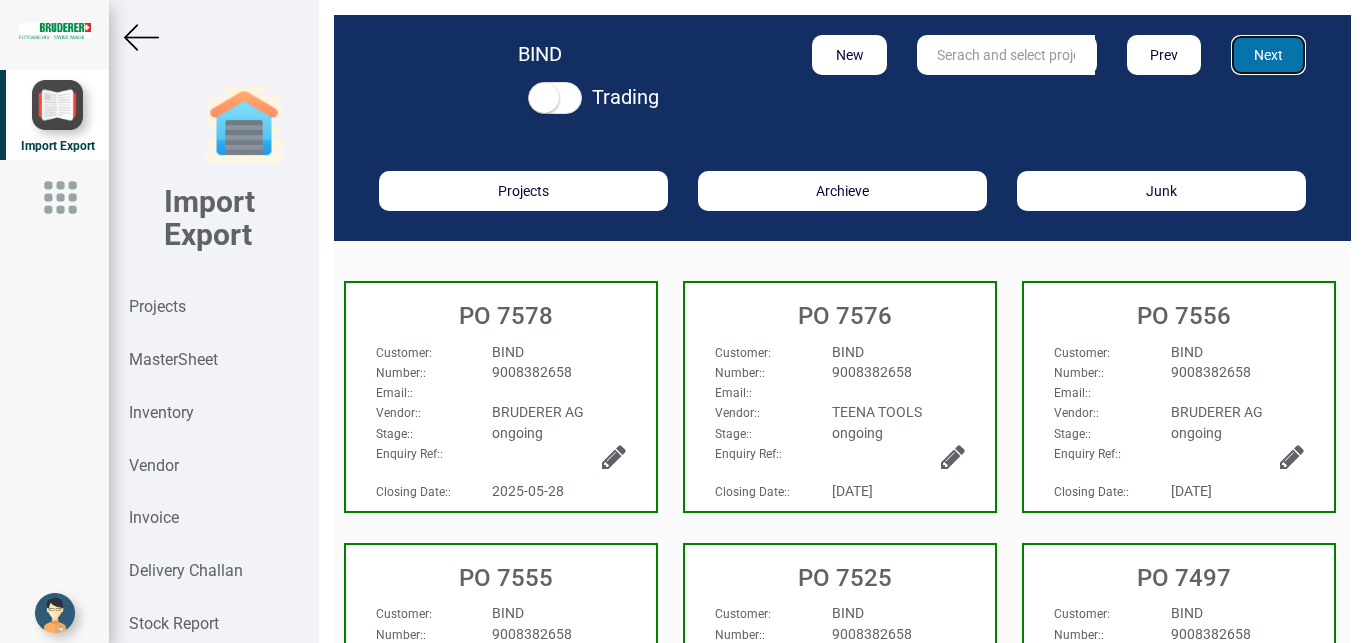 click on "Next" at bounding box center (1268, 55) 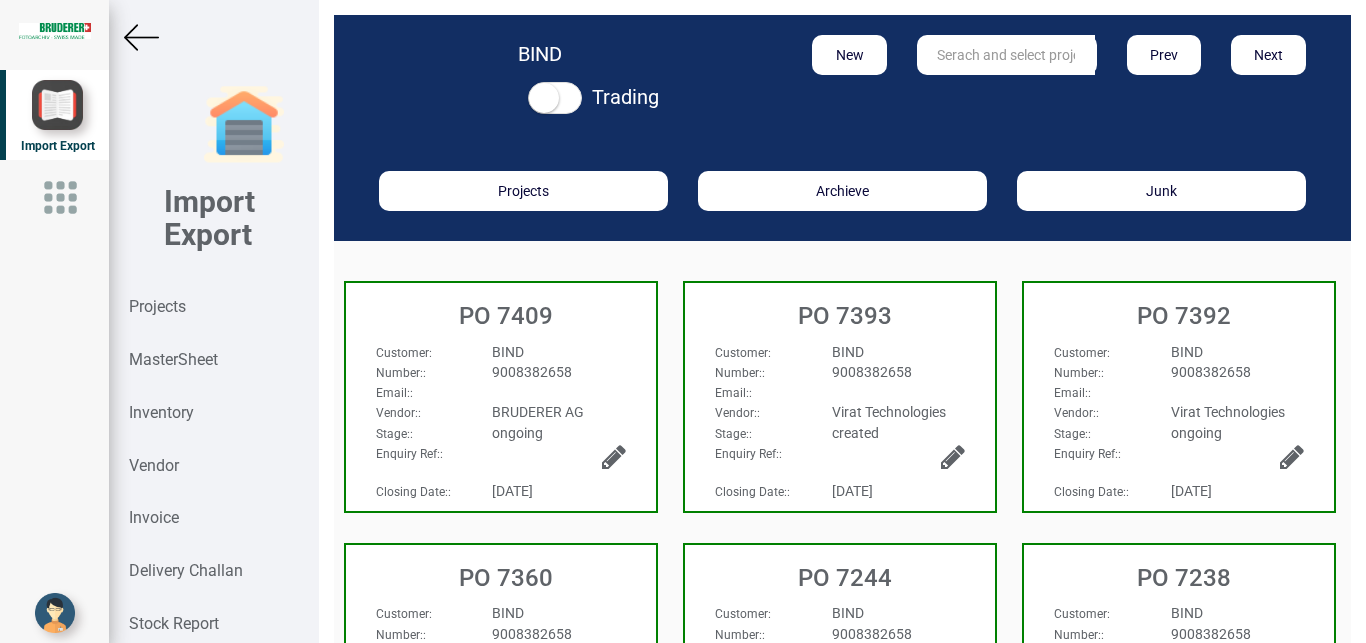 click on "9008382658" at bounding box center [898, 372] 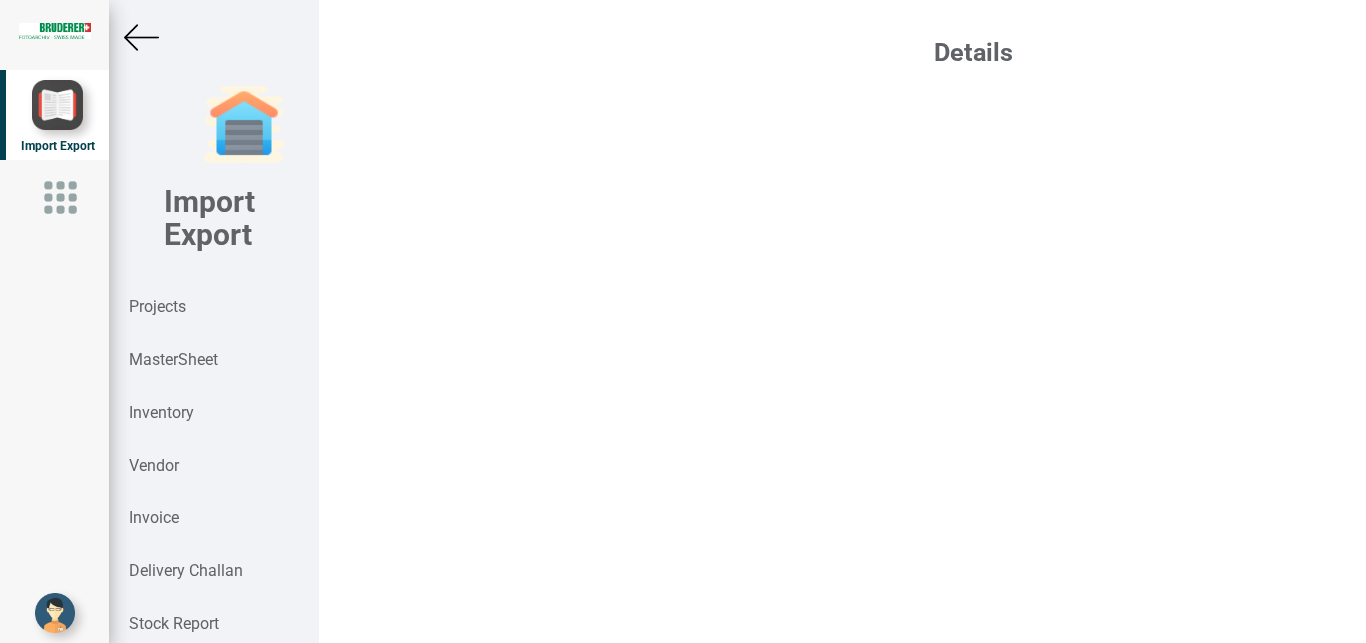 select on "INR" 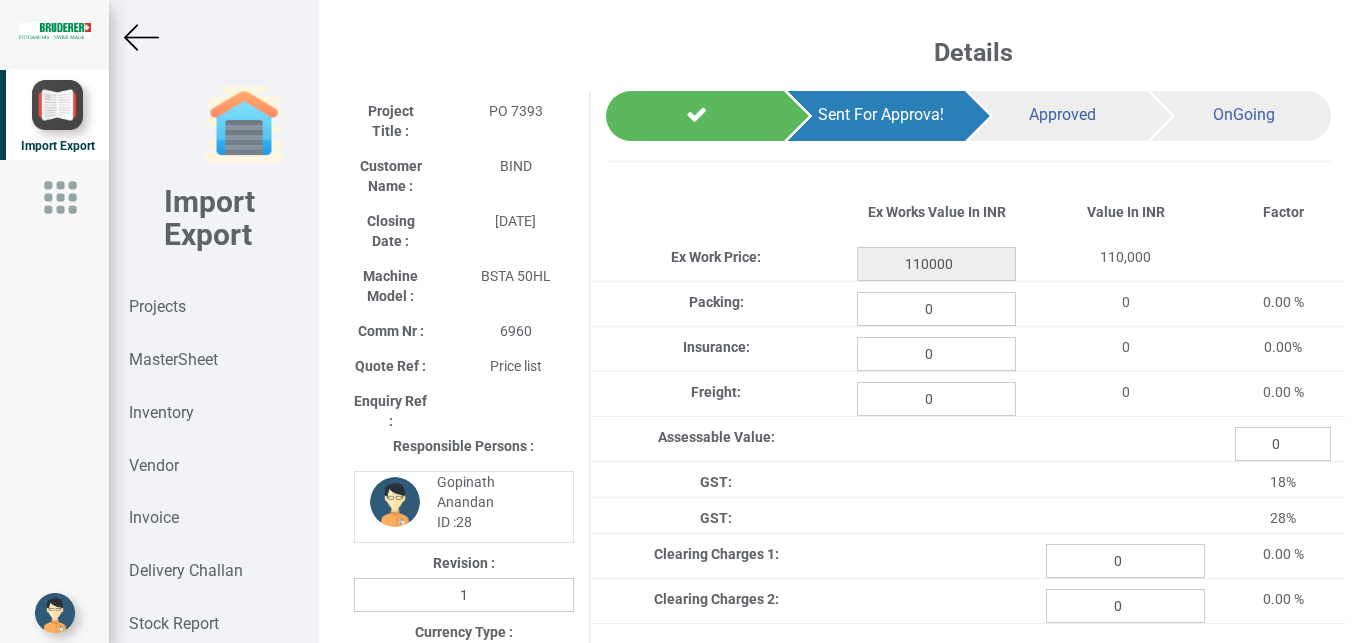 click at bounding box center [213, 37] 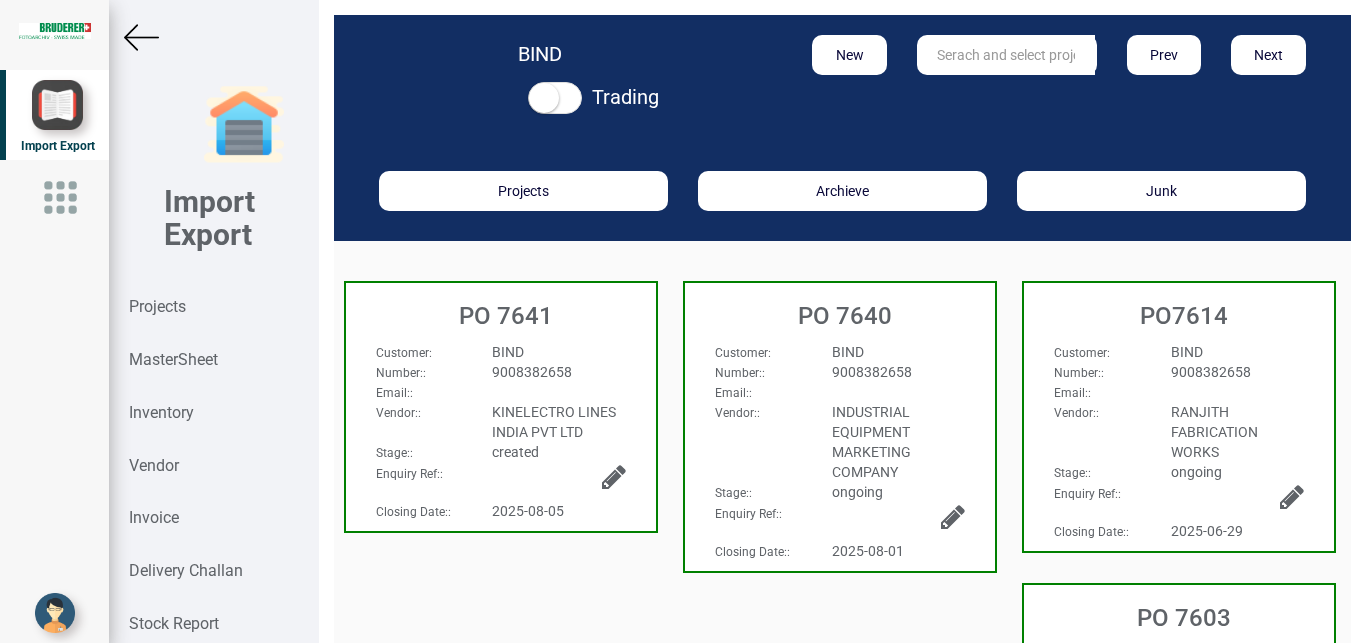 click at bounding box center [213, 37] 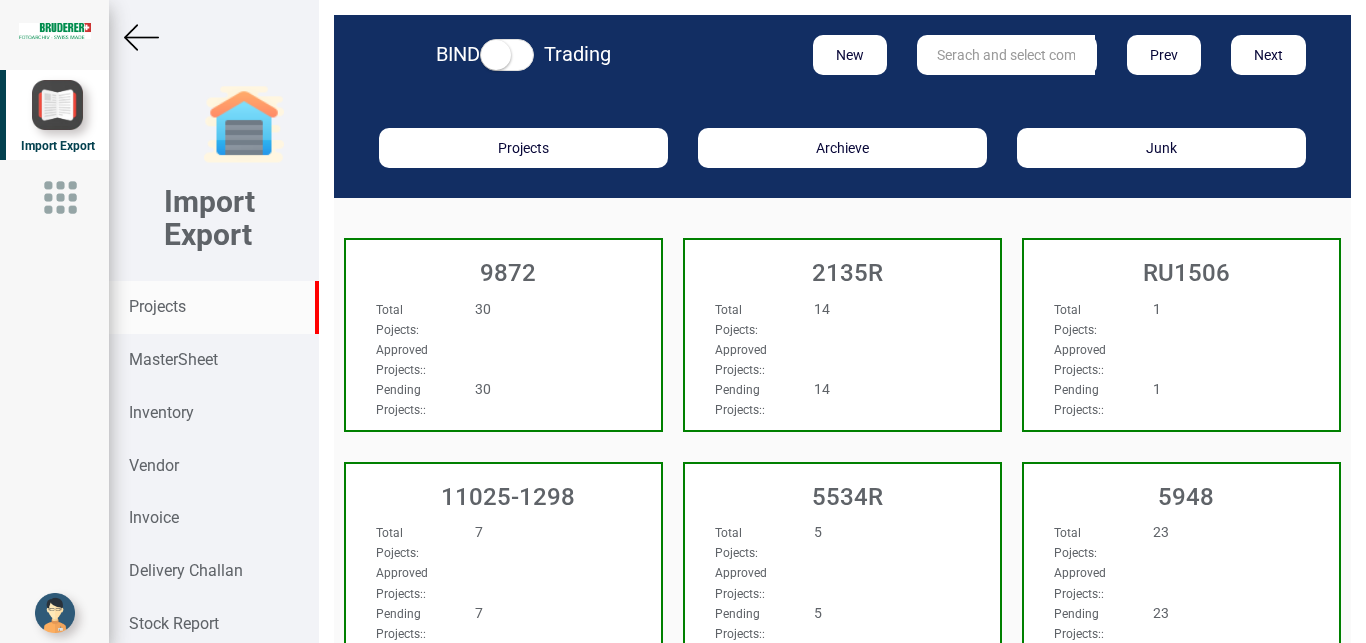 click at bounding box center (1006, 55) 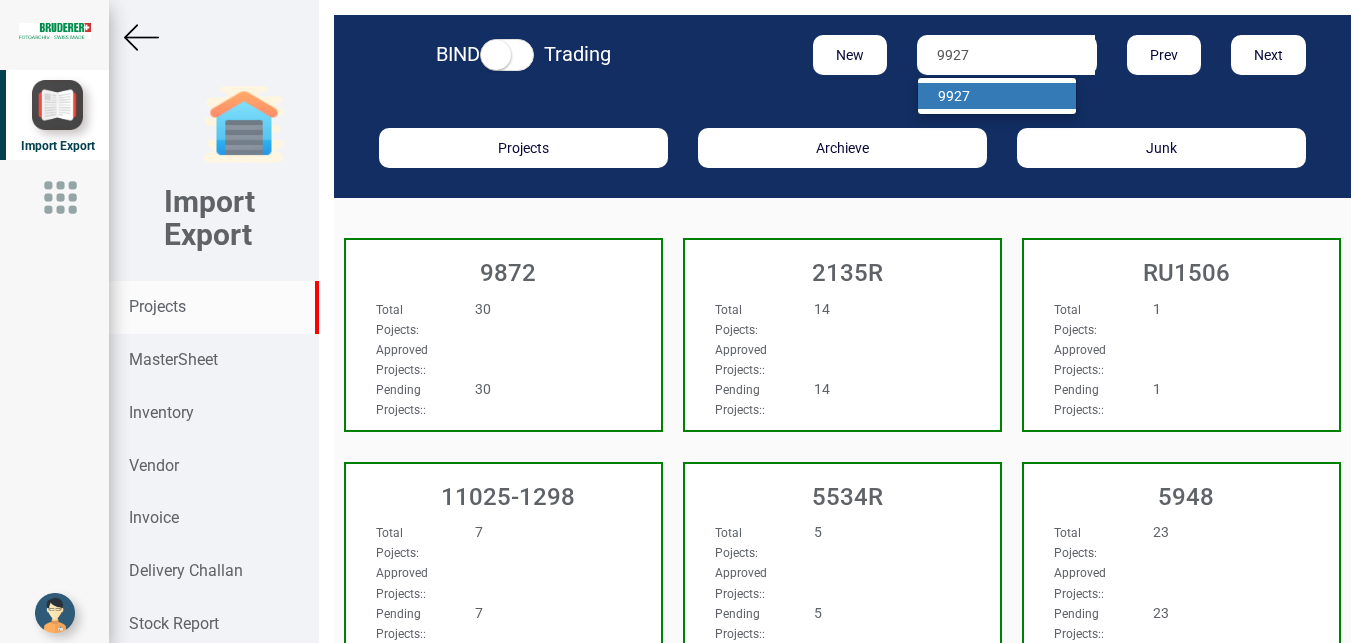 type on "9927" 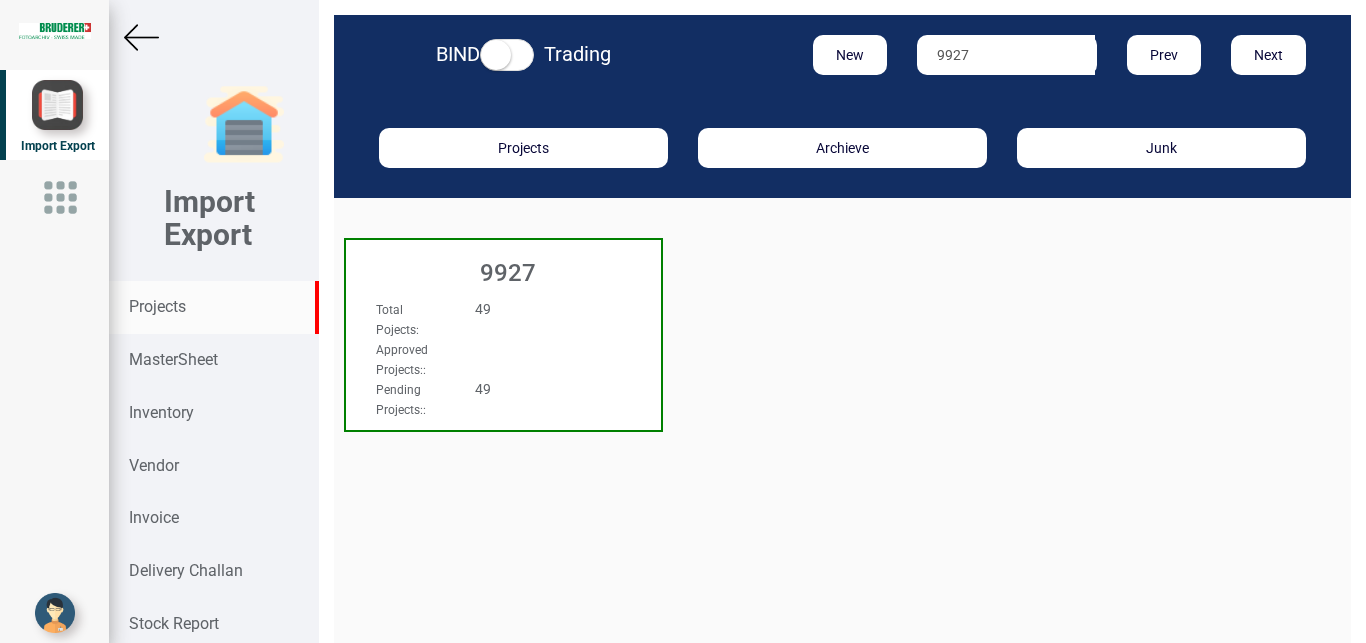 click on "49" at bounding box center [529, 309] 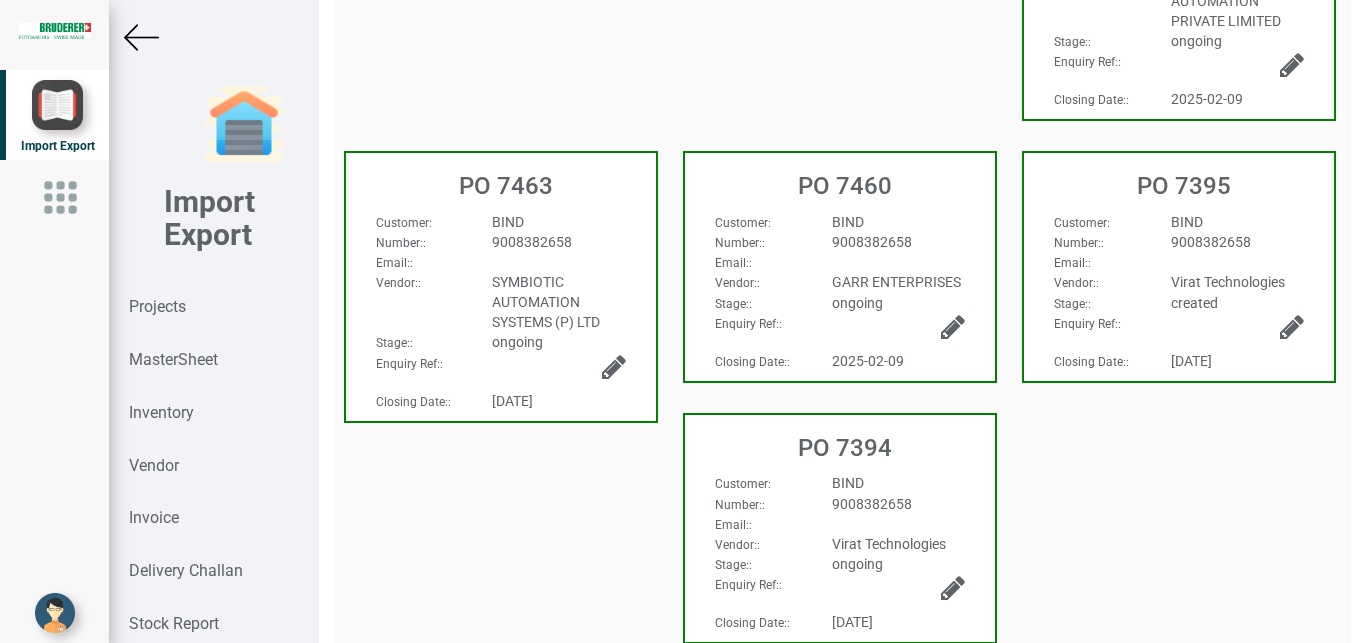 scroll, scrollTop: 1006, scrollLeft: 0, axis: vertical 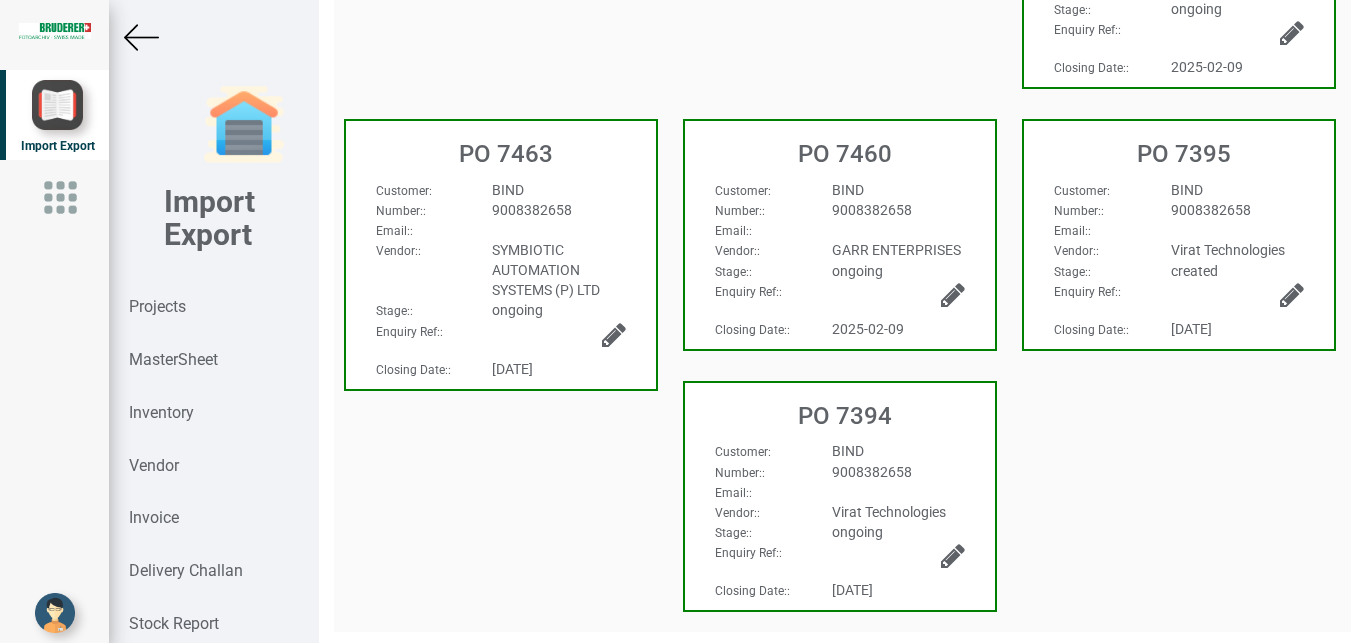 click on "BIND" at bounding box center [1237, 190] 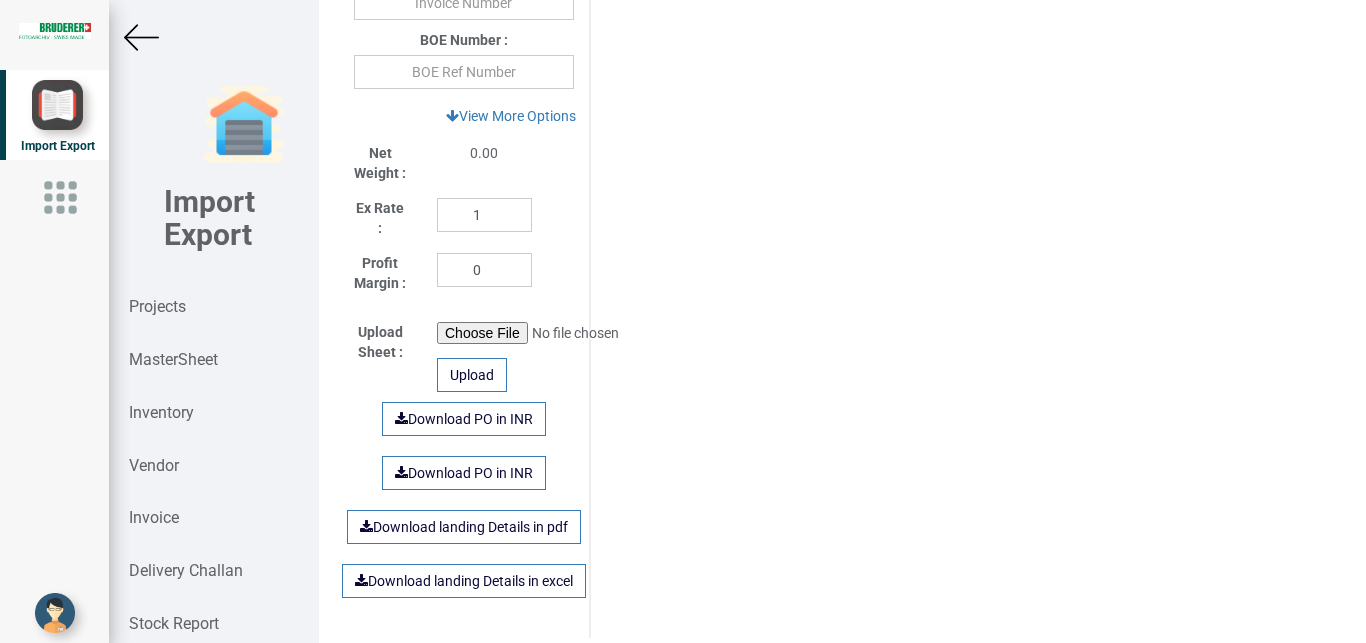 type on "110000" 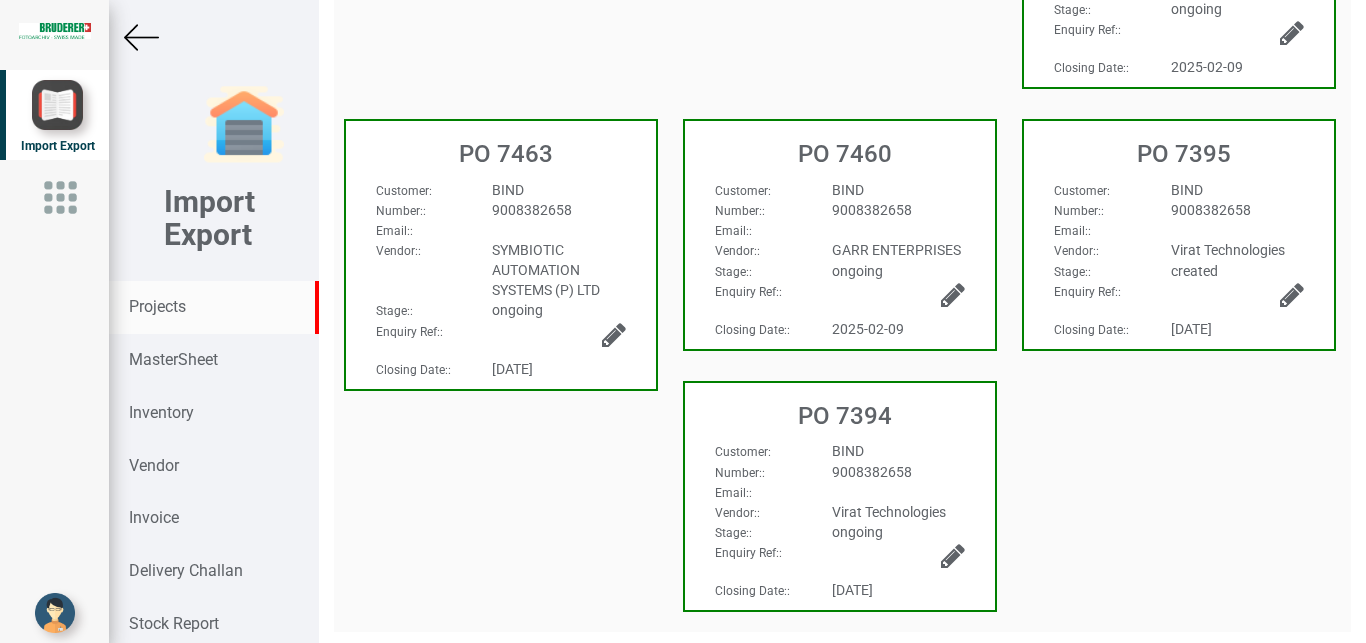 click on "Projects" at bounding box center [157, 306] 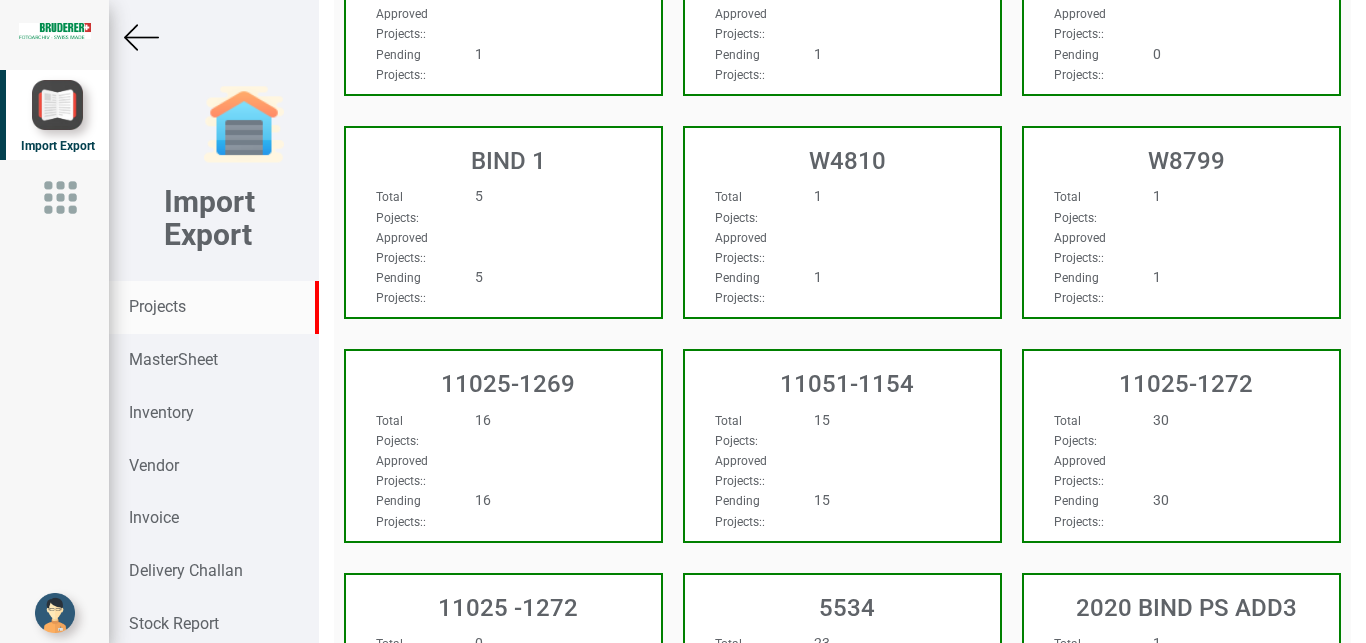 click at bounding box center [1006, -951] 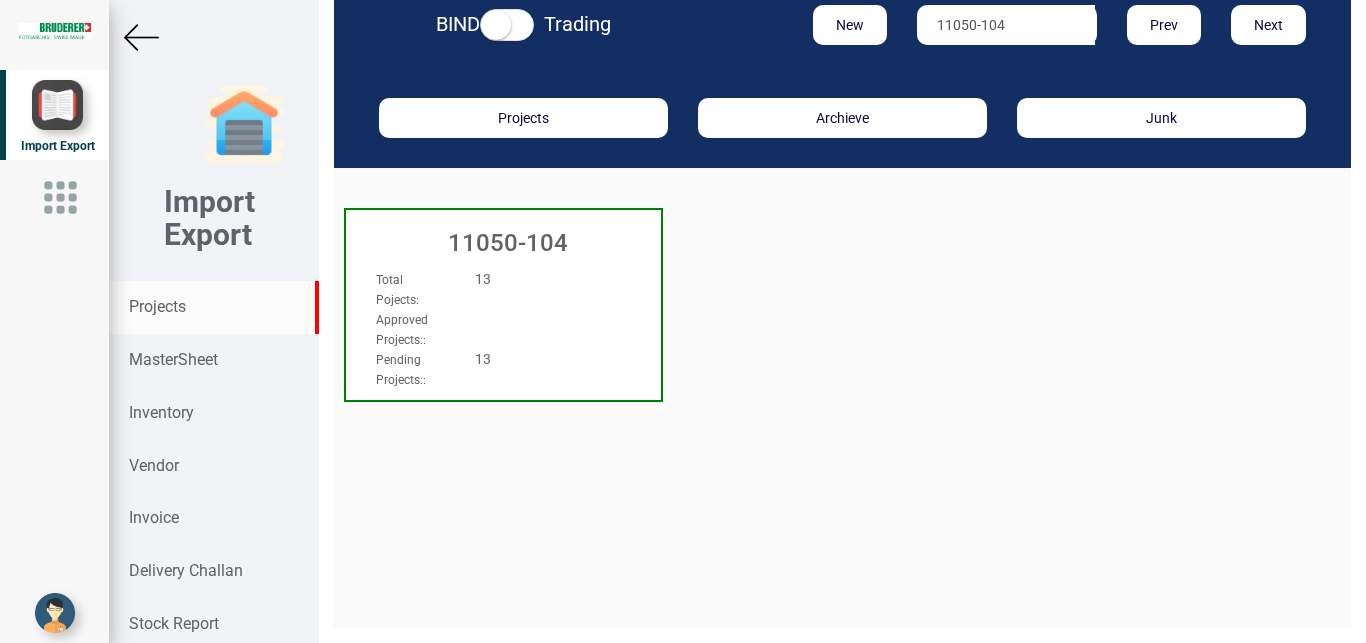 click on "Total Pojects  :
13
Approved Projects:  :
Pending Projects:  :
13" at bounding box center [503, 287] 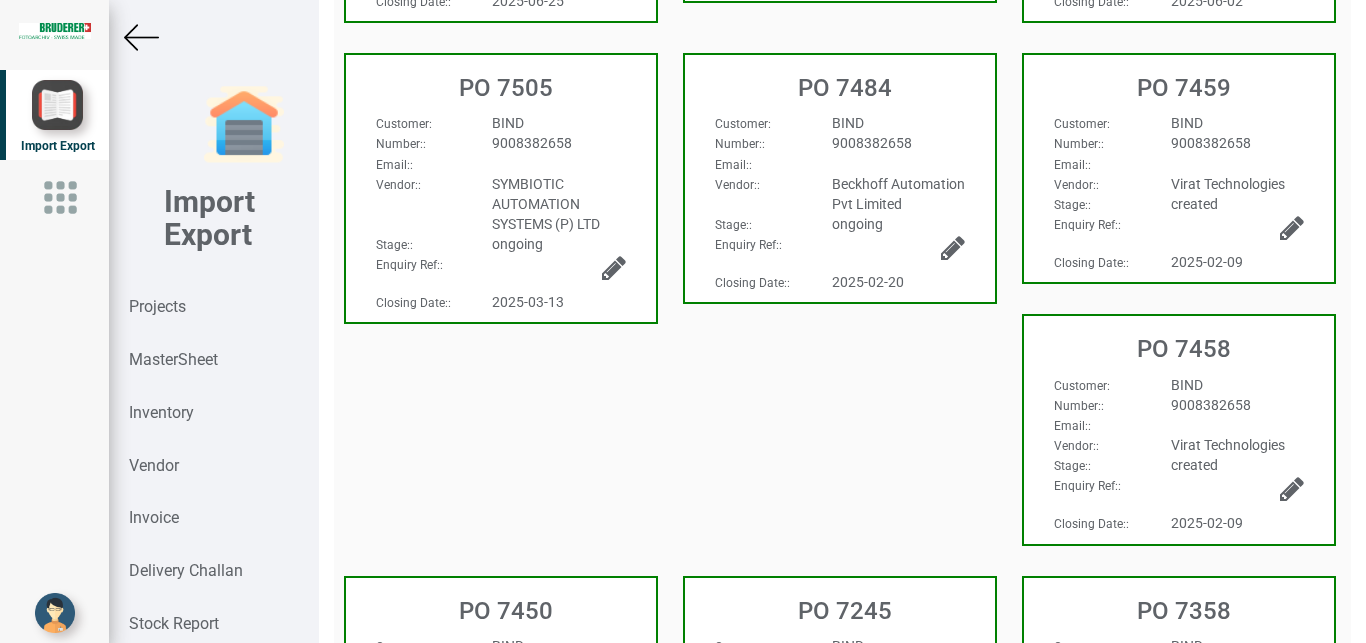scroll, scrollTop: 546, scrollLeft: 0, axis: vertical 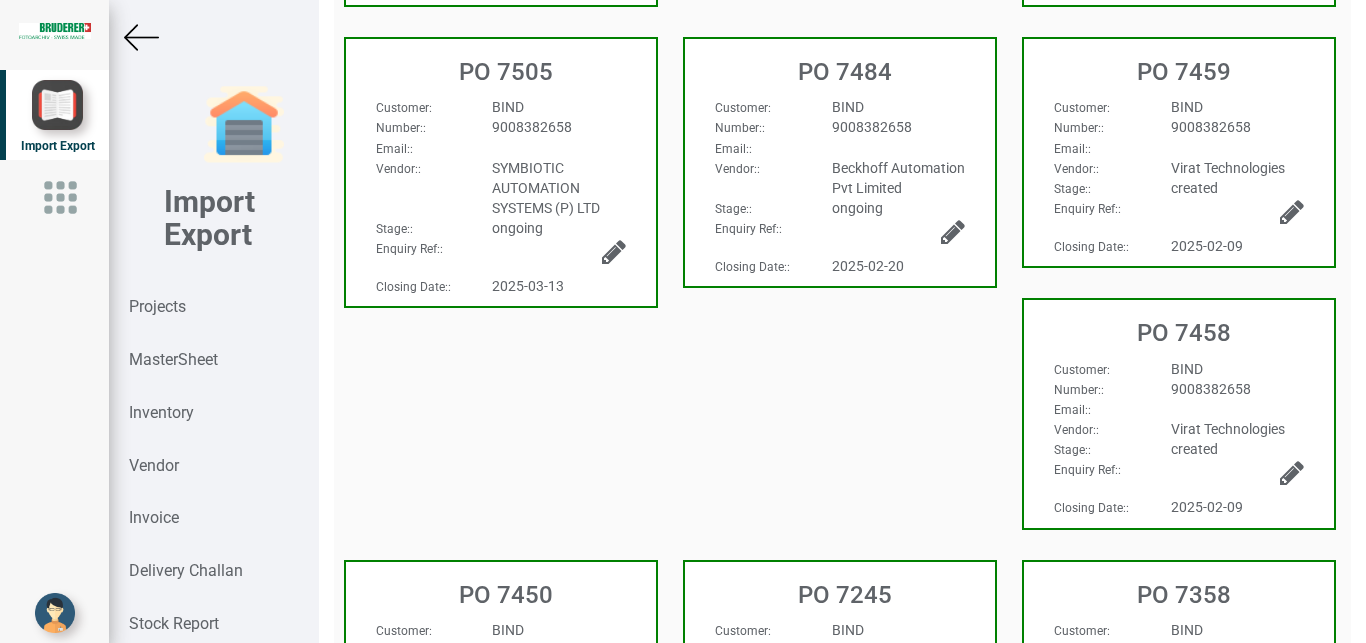 click on "Email:  :" at bounding box center [1179, 409] 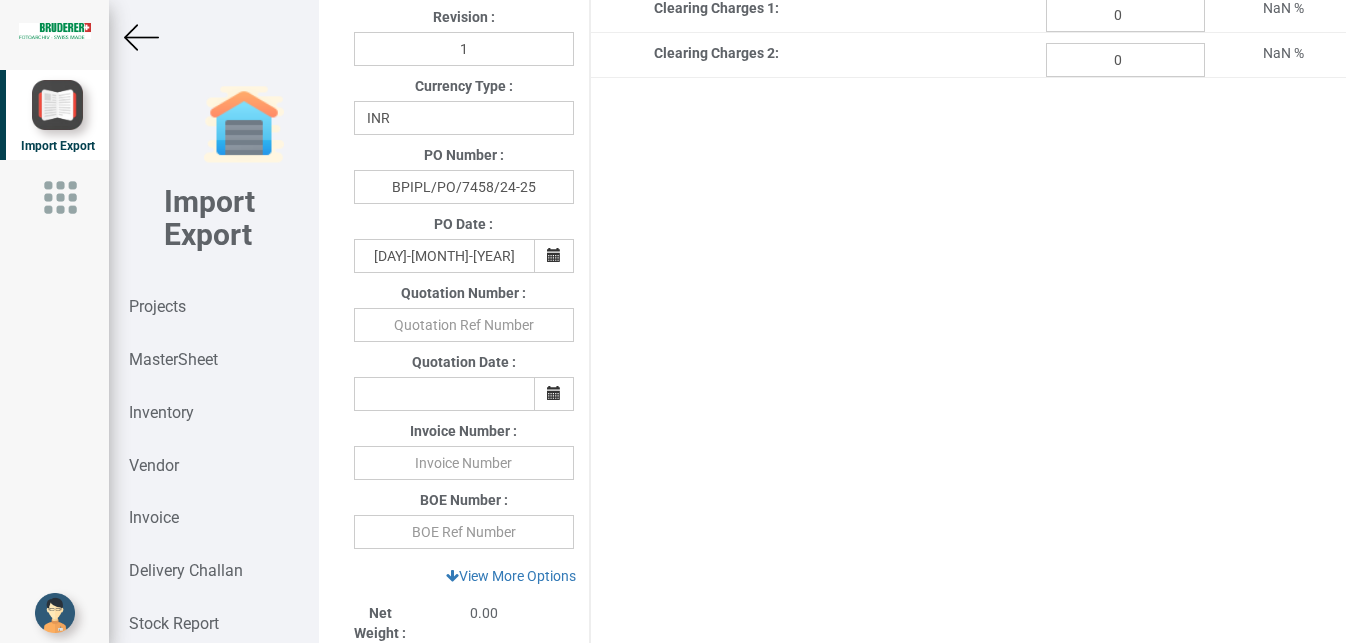 type on "545000" 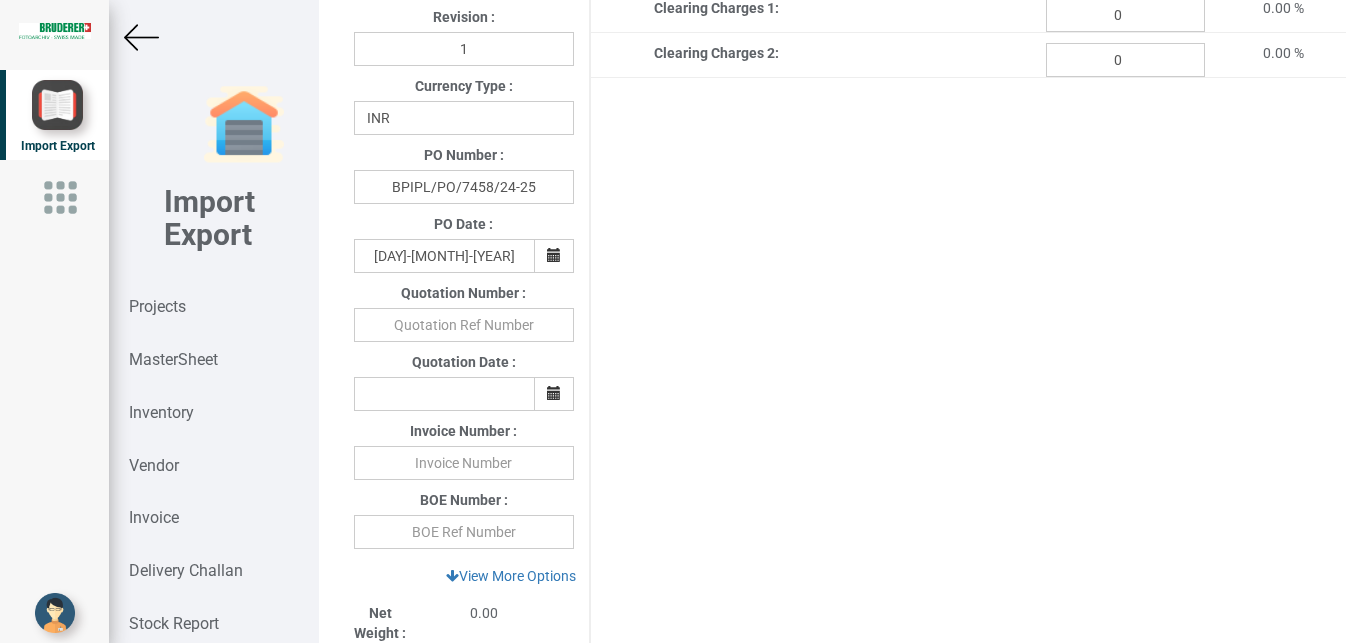 click at bounding box center [141, 37] 